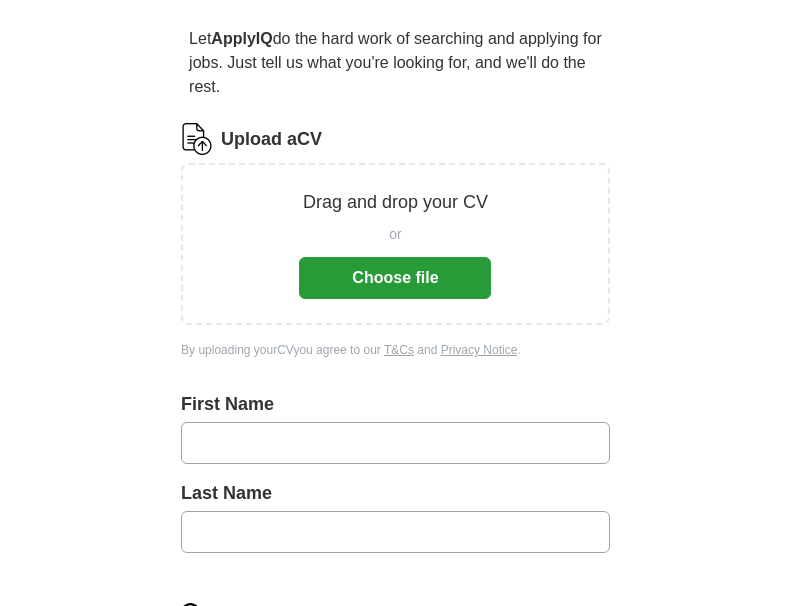 scroll, scrollTop: 0, scrollLeft: 0, axis: both 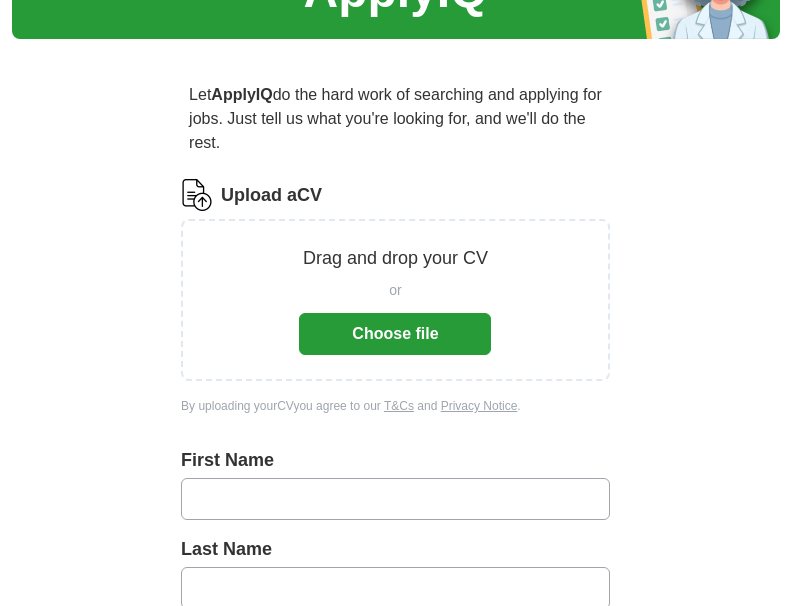 click on "Choose file" at bounding box center (395, 334) 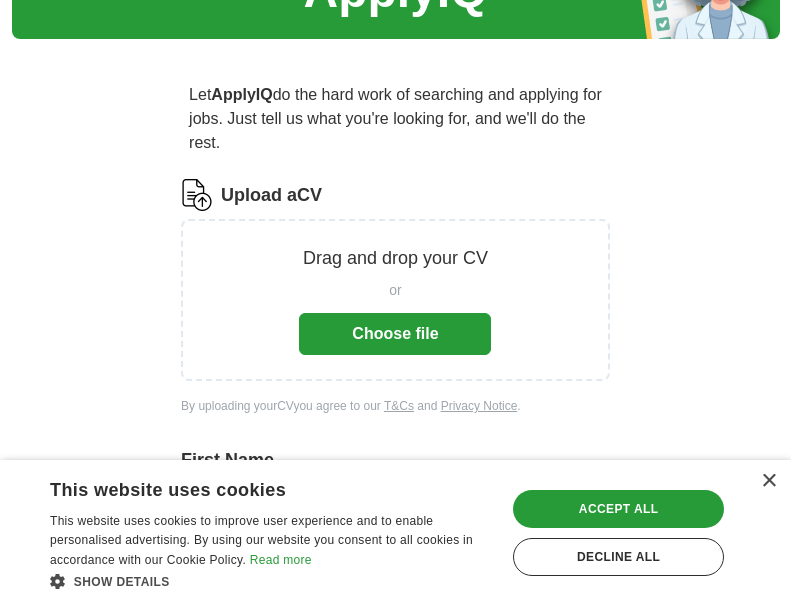 click on "Choose file" at bounding box center (395, 334) 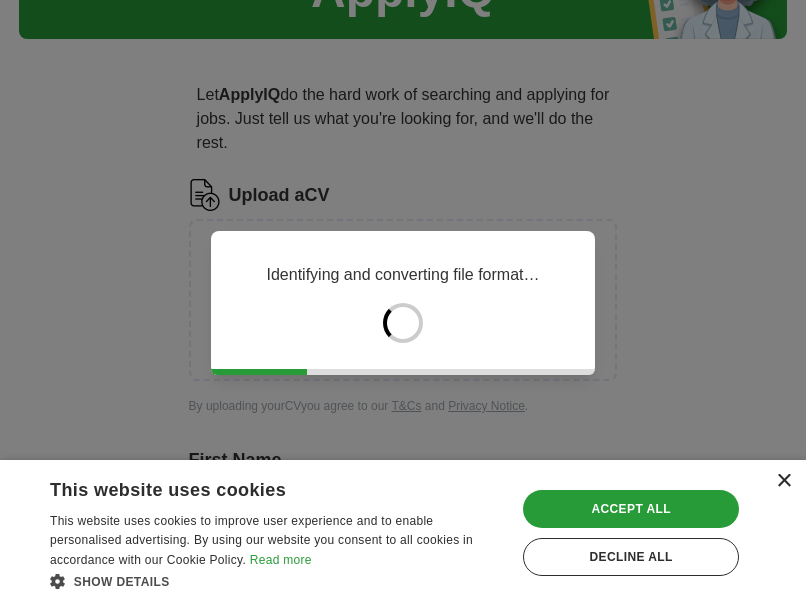 click on "×" at bounding box center [783, 481] 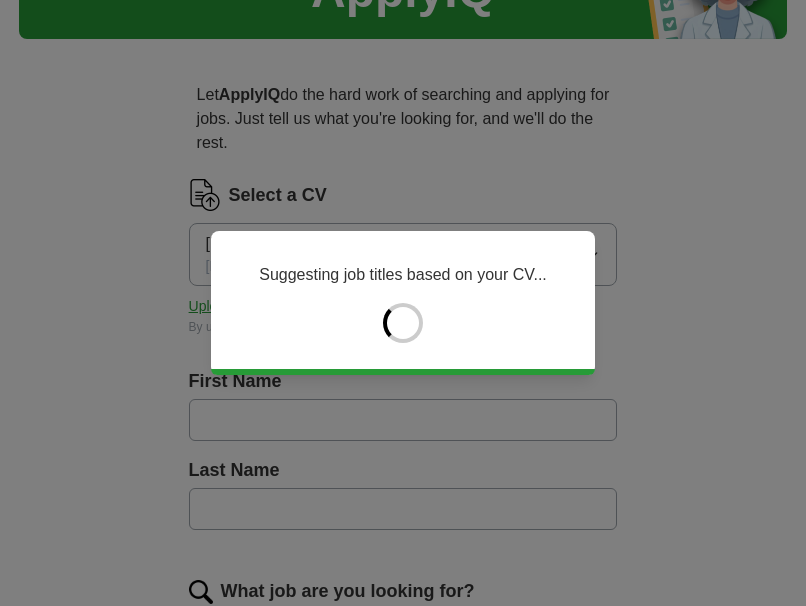 type on "****" 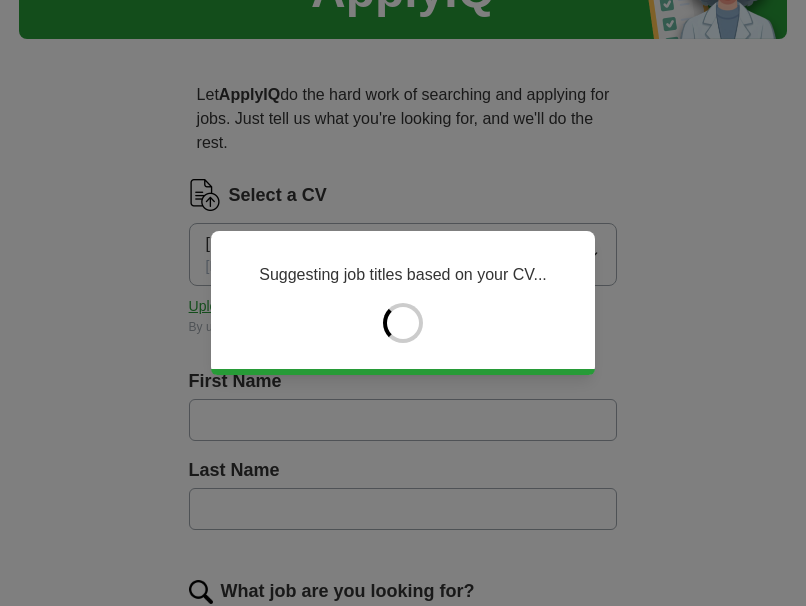 type on "****" 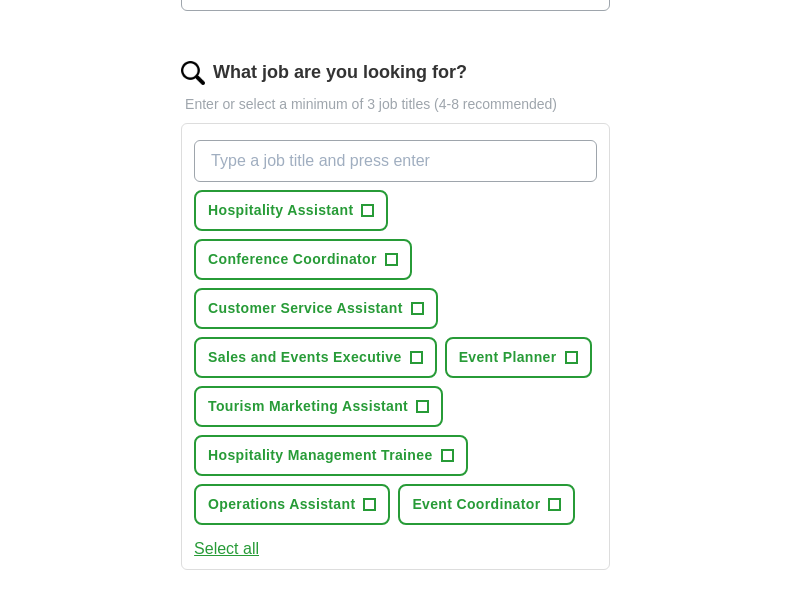 scroll, scrollTop: 699, scrollLeft: 0, axis: vertical 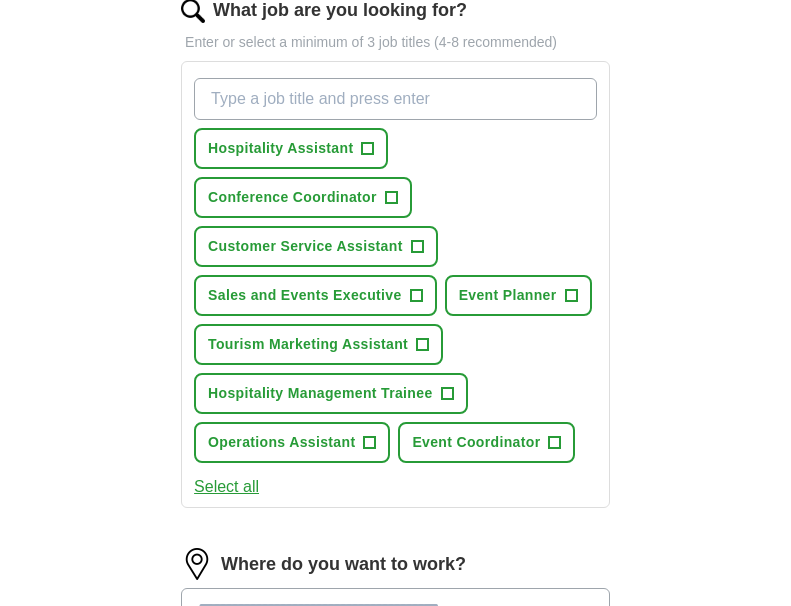 click on "What job are you looking for?" at bounding box center (395, 99) 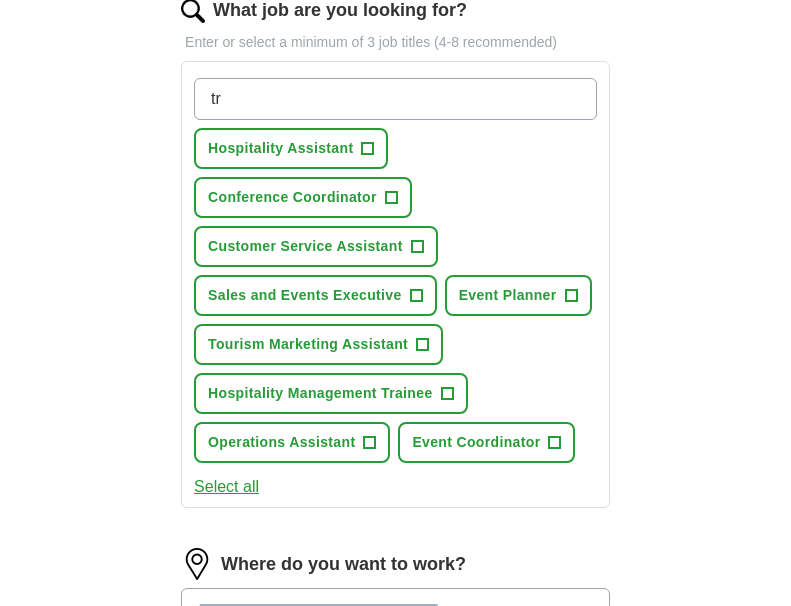 type on "t" 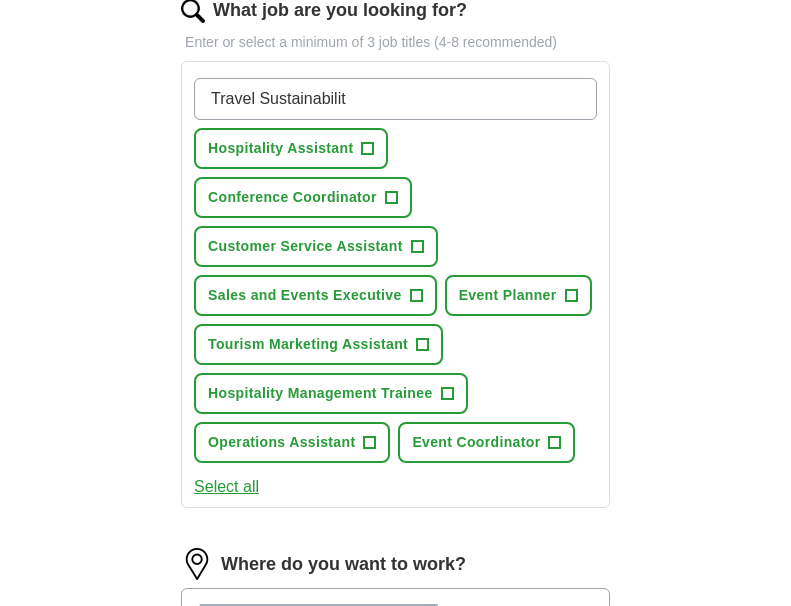type on "Travel Sustainability" 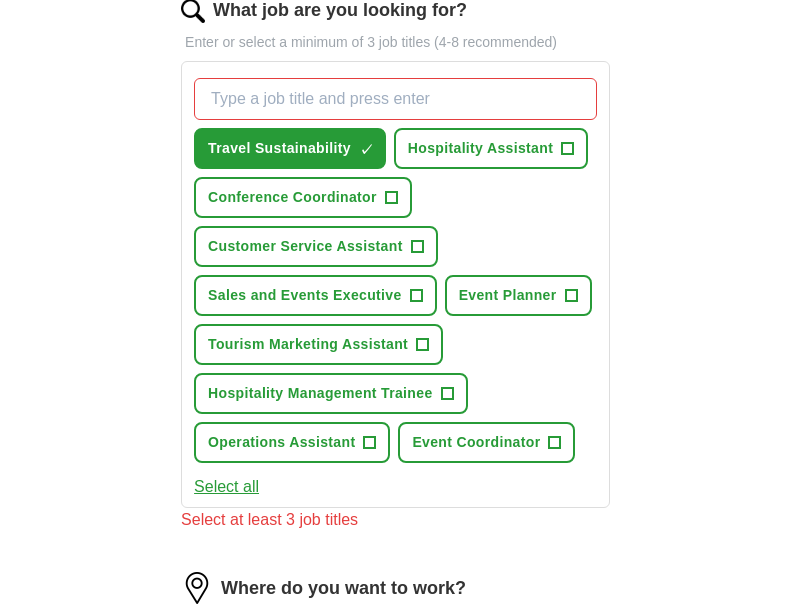click on "Let  ApplyIQ  do the hard work of searching and applying for jobs. Just tell us what you're looking for, and we'll do the rest. Select a CV [FILENAME] [DATE], [TIME] Upload a different  CV By uploading your  CV  you agree to our   T&Cs   and   Privacy Notice . First Name **** Last Name **** What job are you looking for? Enter or select a minimum of 3 job titles (4-8 recommended) Travel Sustainability ✓ × Hospitality Assistant + Conference Coordinator + Customer Service Assistant + Sales and Events Executive + Event Planner + Tourism Marketing Assistant + Hospitality Management Trainee + Operations Assistant + Event Coordinator + Select all Select at least 3 job titles Where do you want to work? 25 mile radius What's your minimum salary? No minimum salary set £ 20 k £ 100 k+ Start applying for jobs By registering, you consent to us applying to suitable jobs for you" at bounding box center (396, 269) 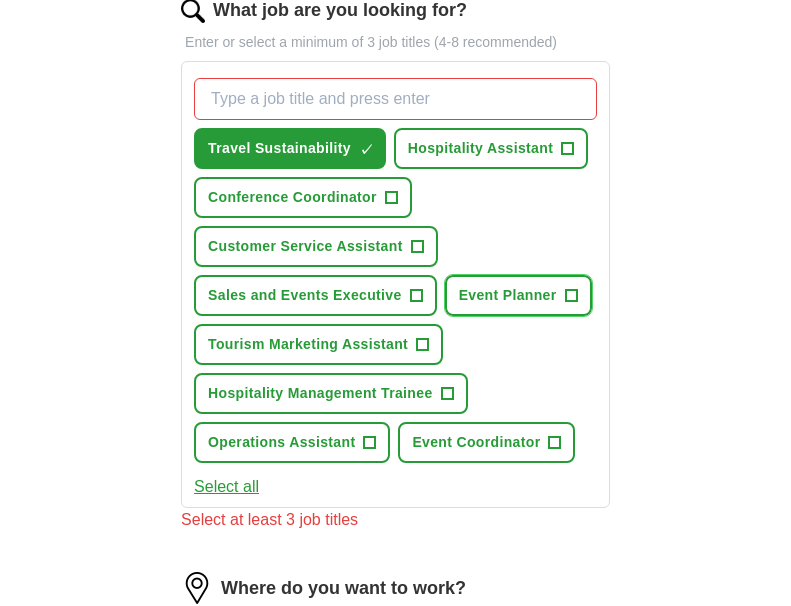 click on "+" at bounding box center [571, 296] 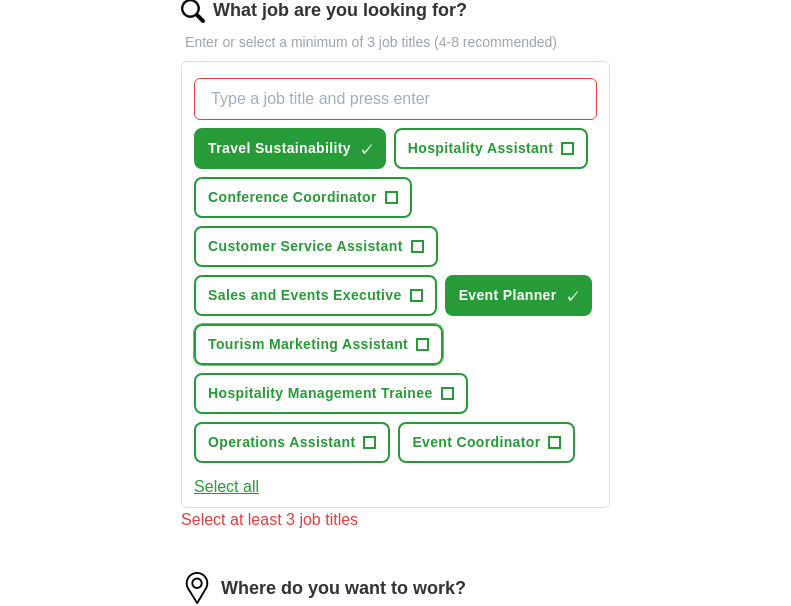 click on "+" at bounding box center (423, 345) 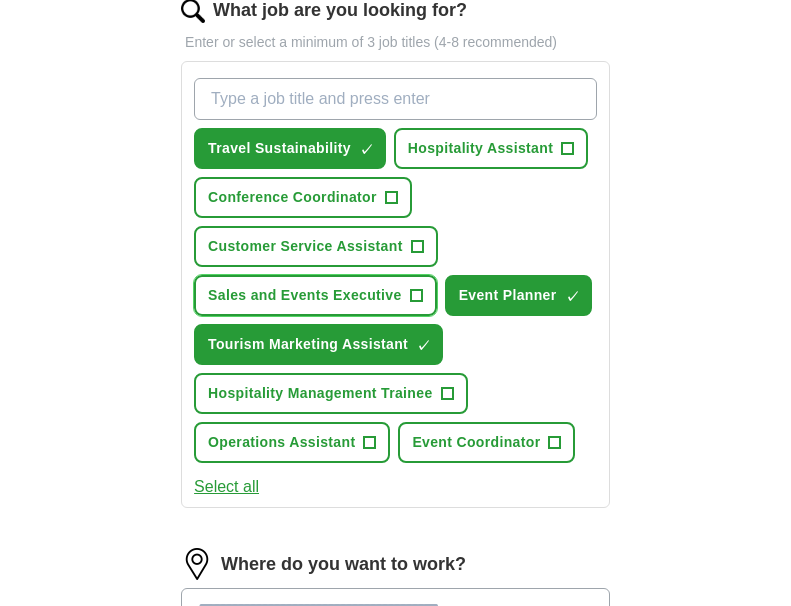 click on "Sales and Events Executive +" at bounding box center (315, 295) 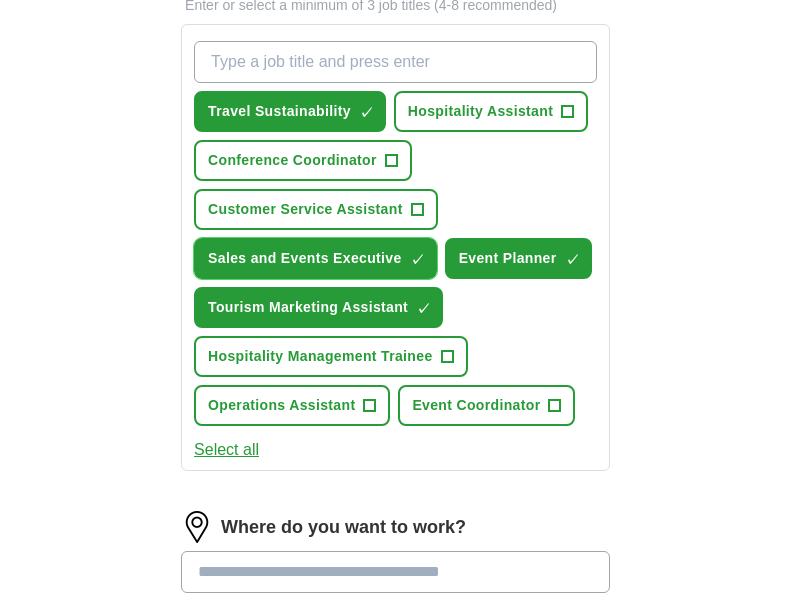 scroll, scrollTop: 737, scrollLeft: 0, axis: vertical 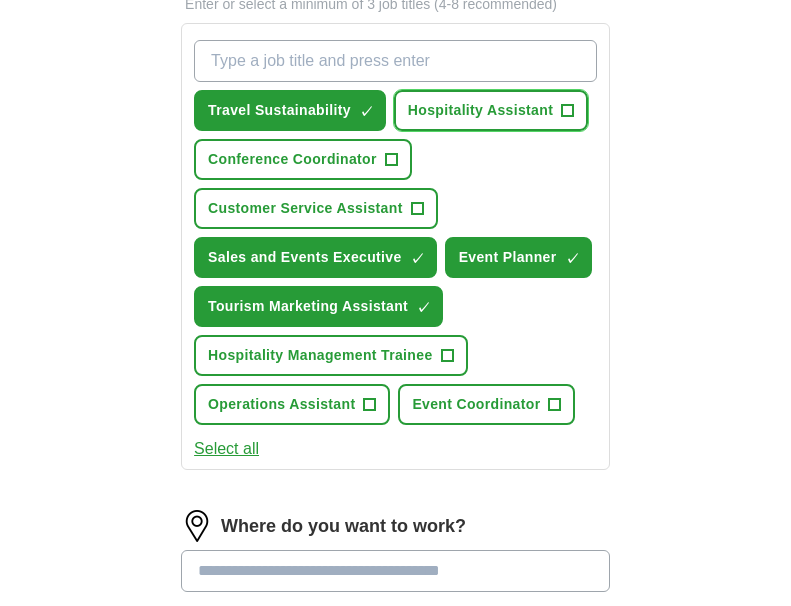 click on "Hospitality Assistant +" at bounding box center [491, 110] 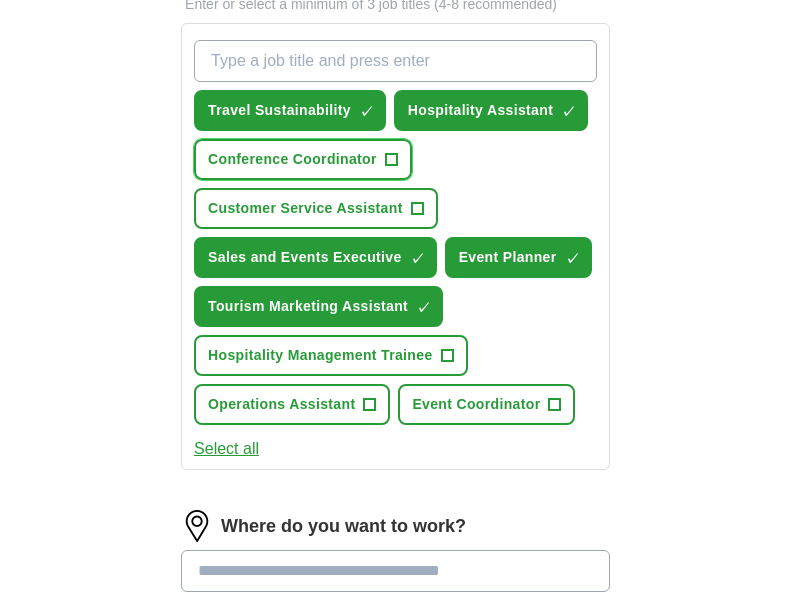 click on "Conference Coordinator +" at bounding box center [303, 159] 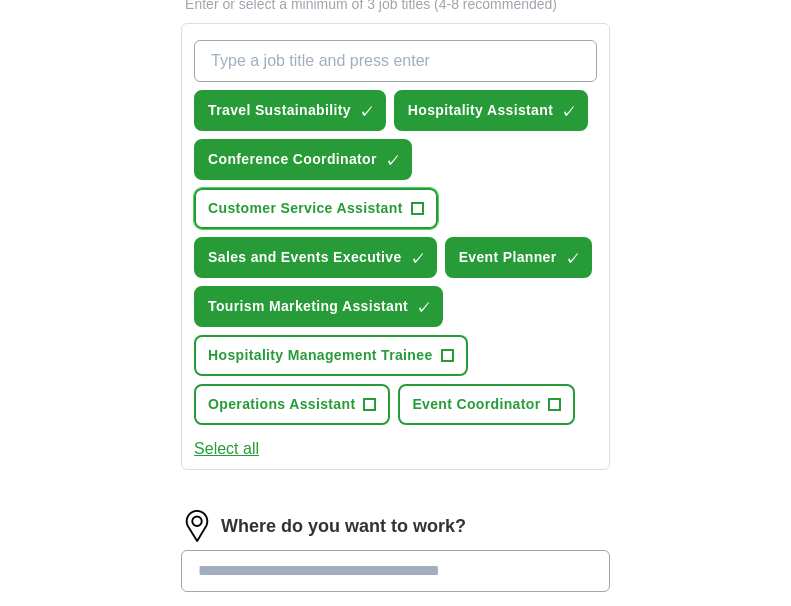 click on "Customer Service Assistant +" at bounding box center (316, 208) 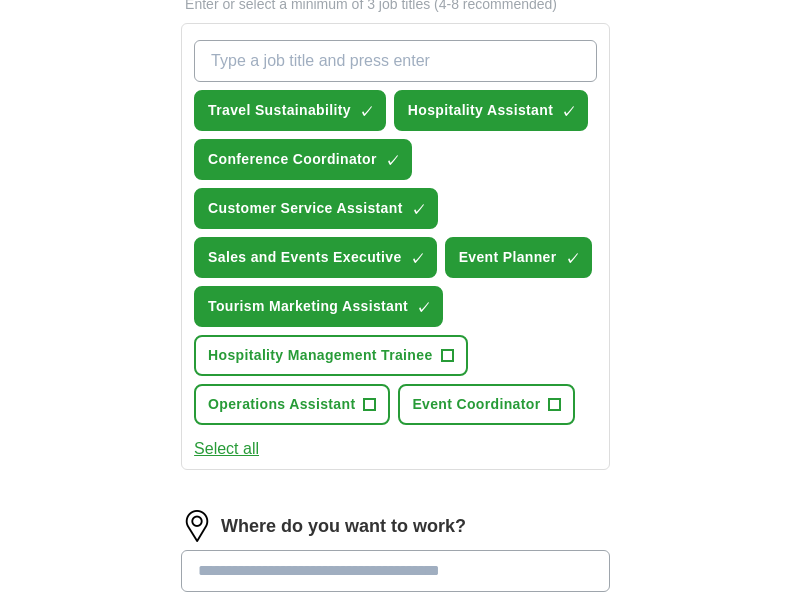 click on "What job are you looking for?" at bounding box center [395, 61] 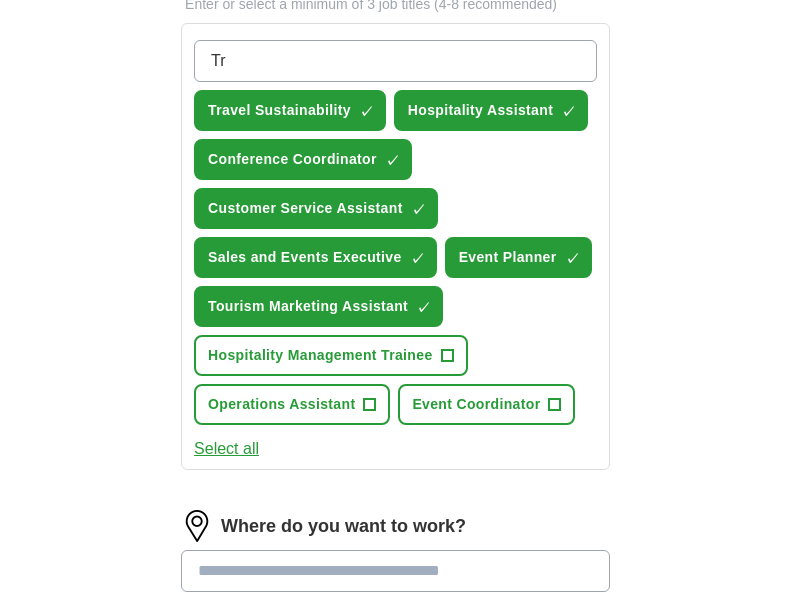 type on "T" 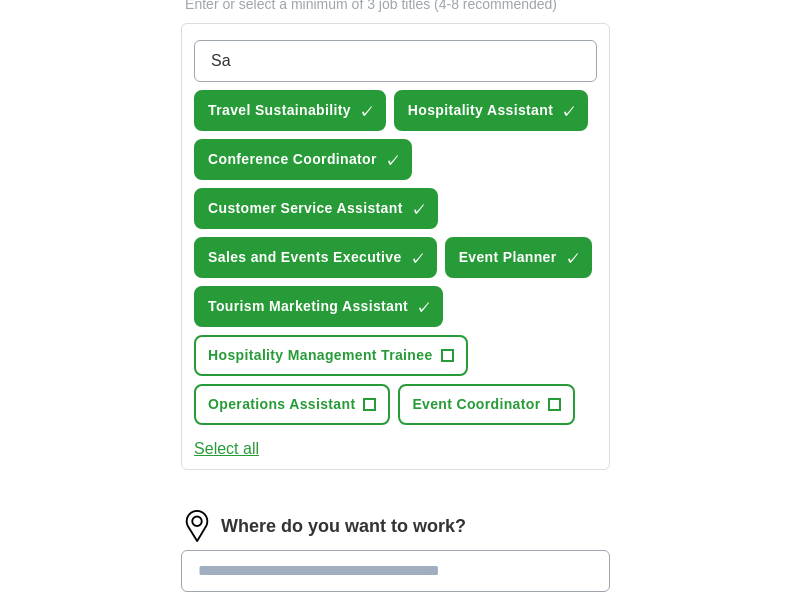 type on "S" 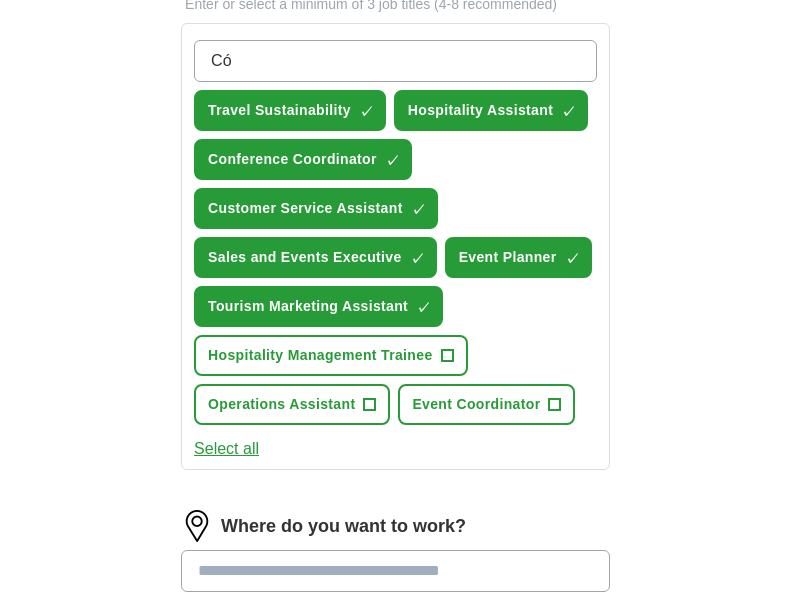 type on "C" 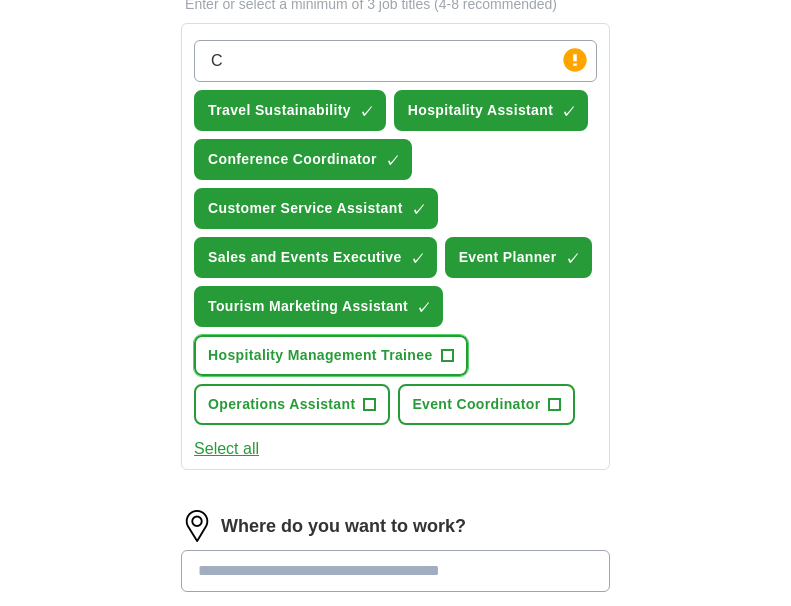 click on "Hospitality Management Trainee +" at bounding box center [330, 355] 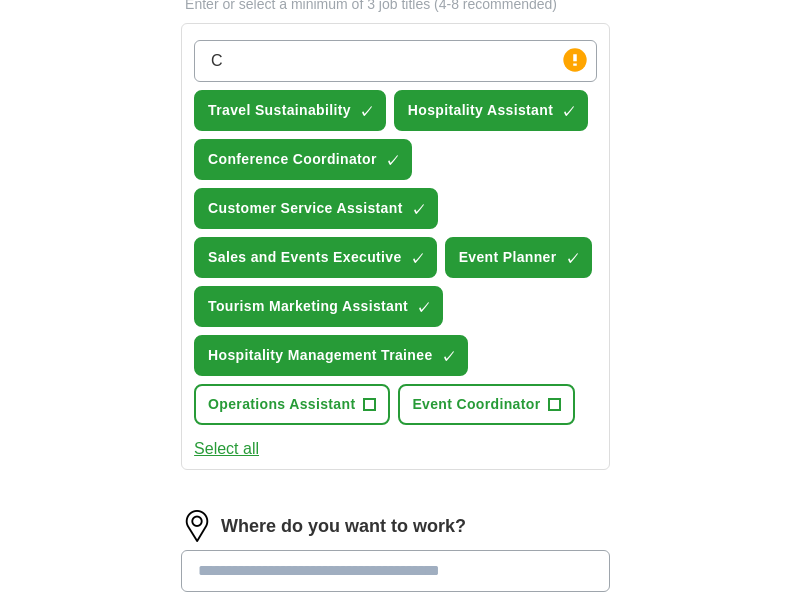 click on "C" at bounding box center (395, 61) 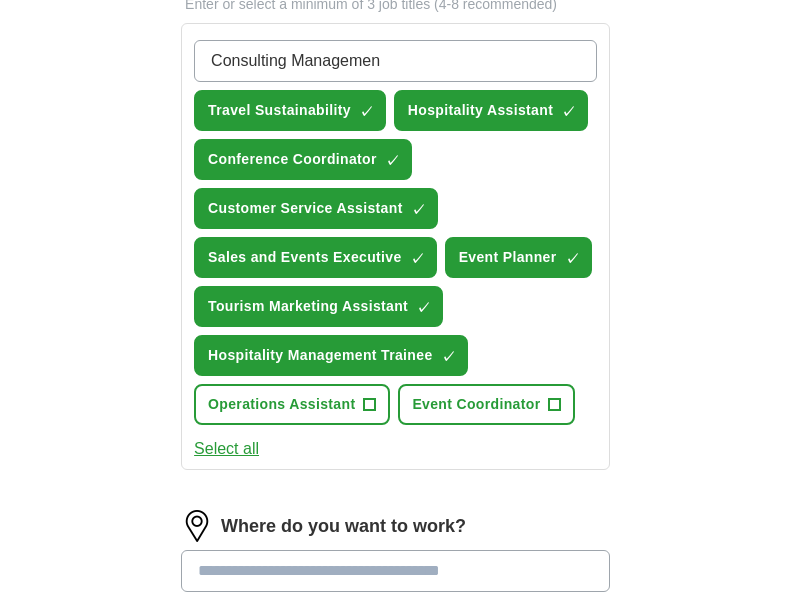 type on "Consulting Management" 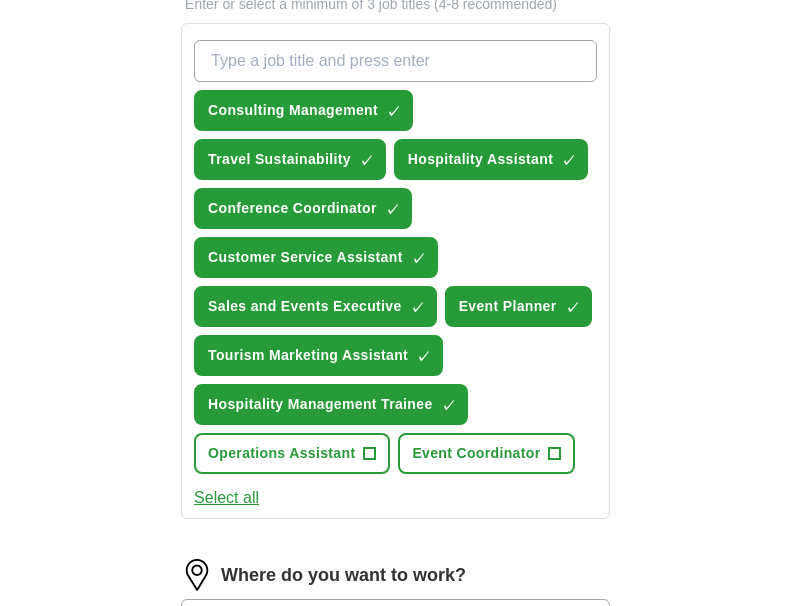 type 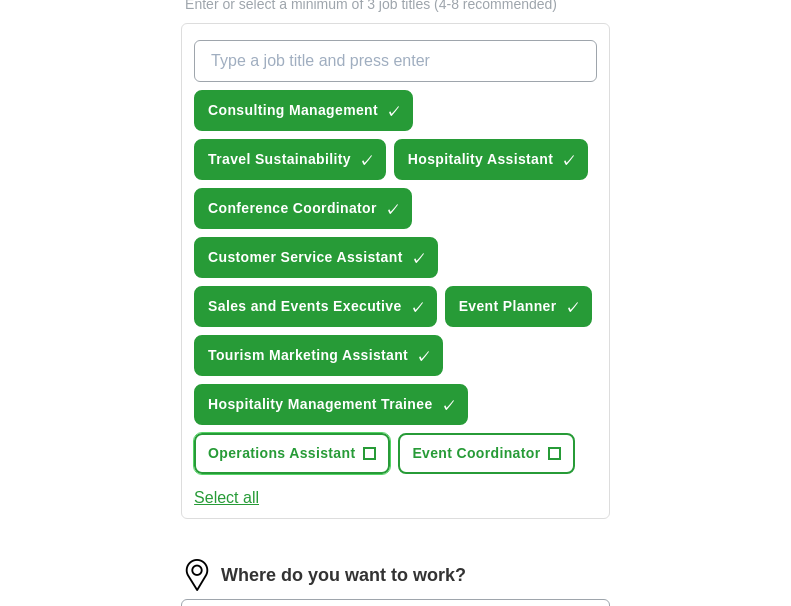 click on "Operations Assistant" at bounding box center (281, 453) 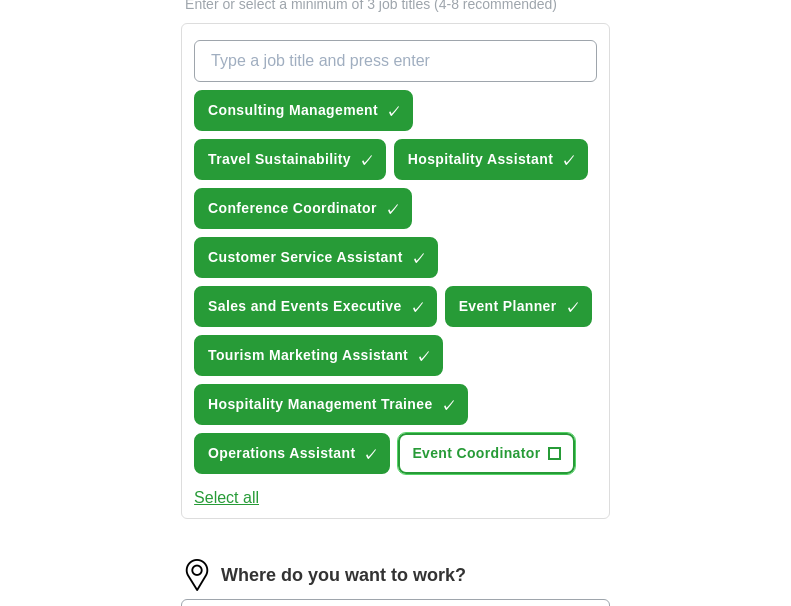 click on "Event Coordinator" at bounding box center [476, 453] 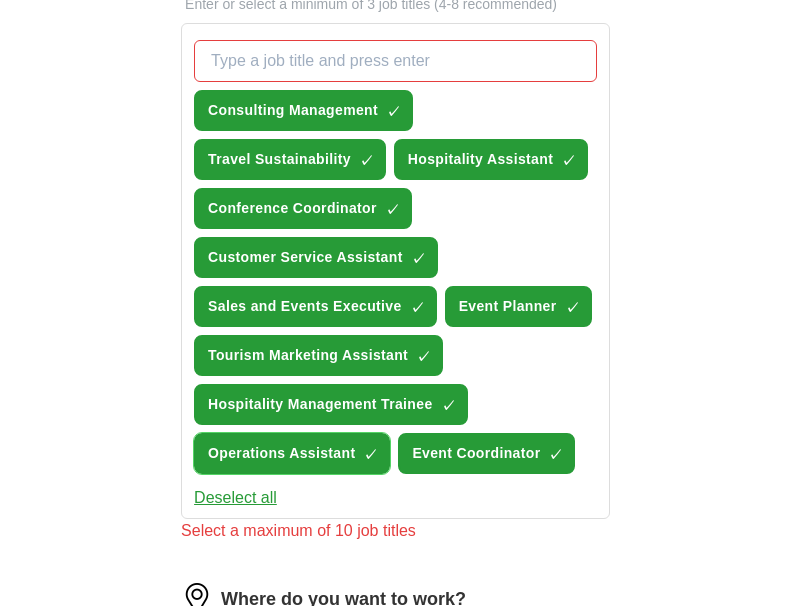click on "Operations Assistant" at bounding box center [281, 453] 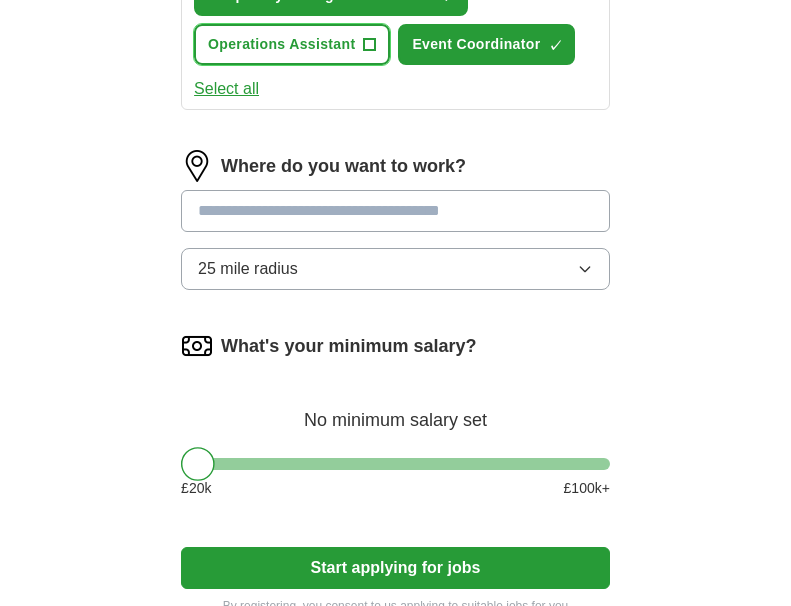 scroll, scrollTop: 1148, scrollLeft: 0, axis: vertical 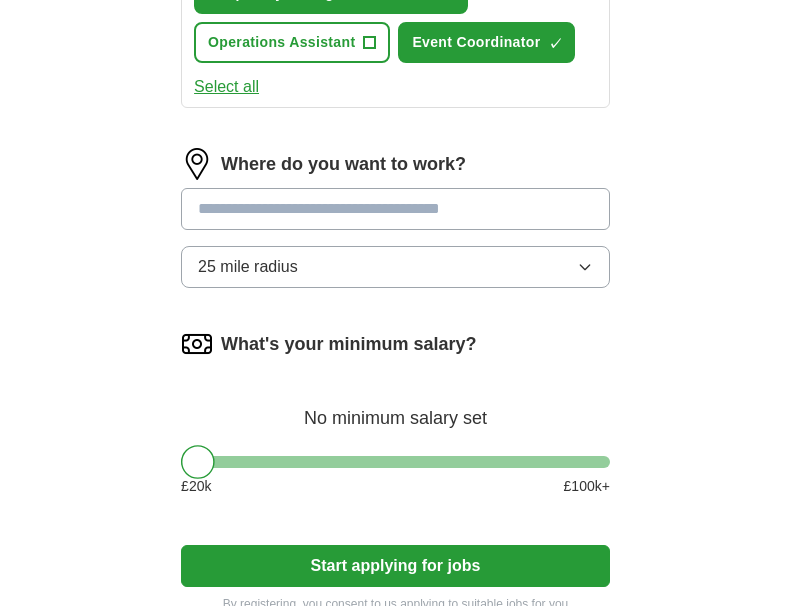click at bounding box center (395, 209) 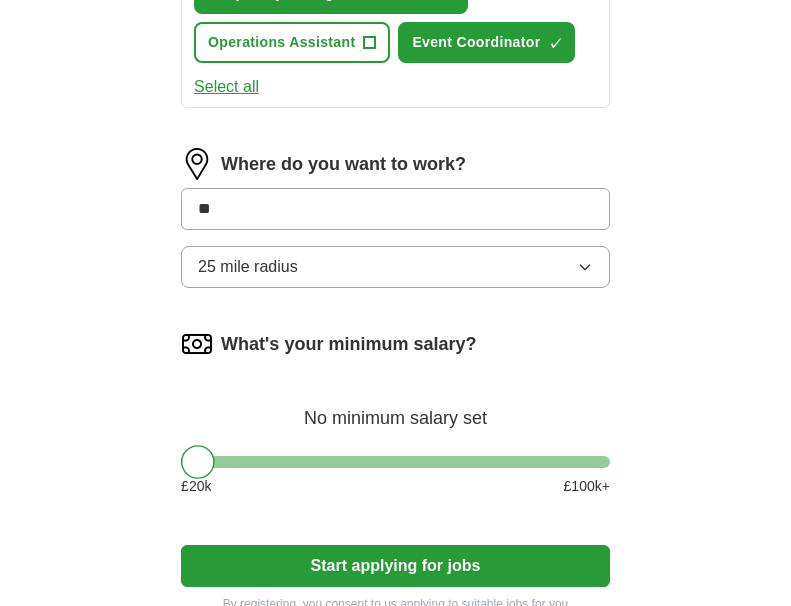 type on "*" 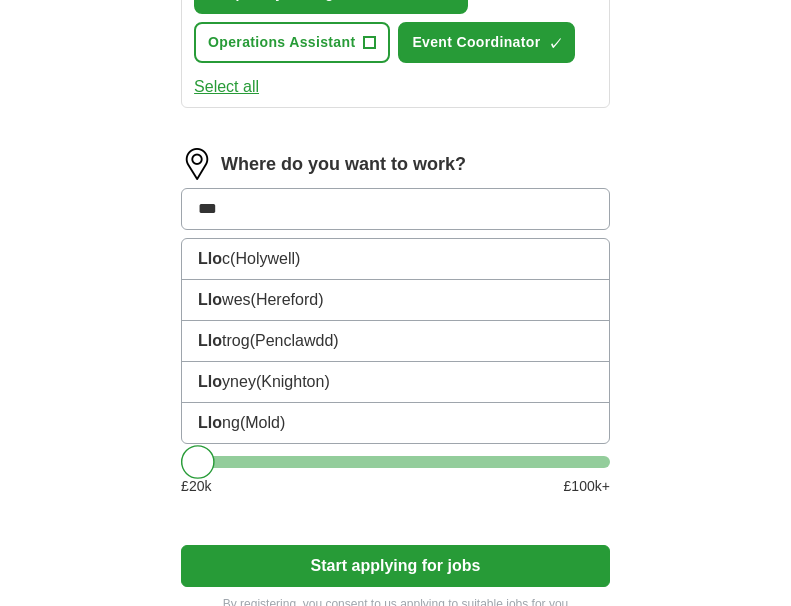 type on "**" 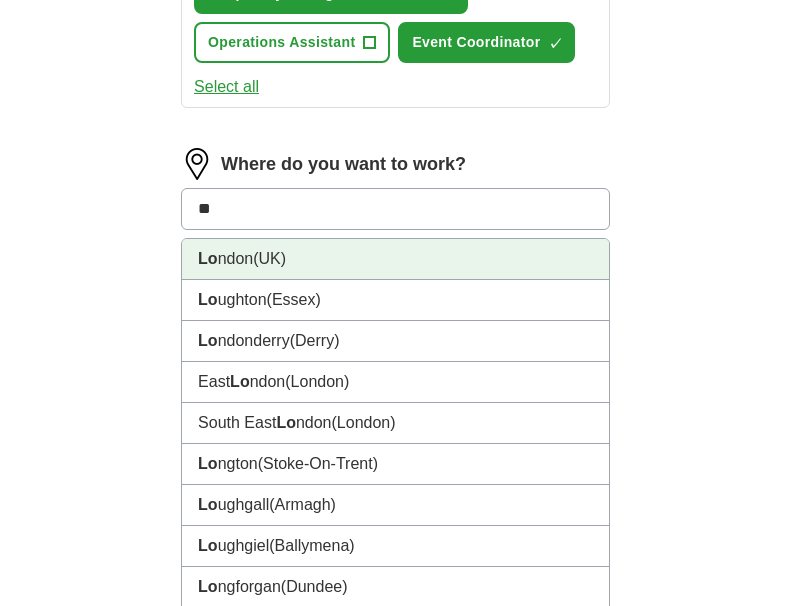 click on "Lo ndon  (UK)" at bounding box center (395, 259) 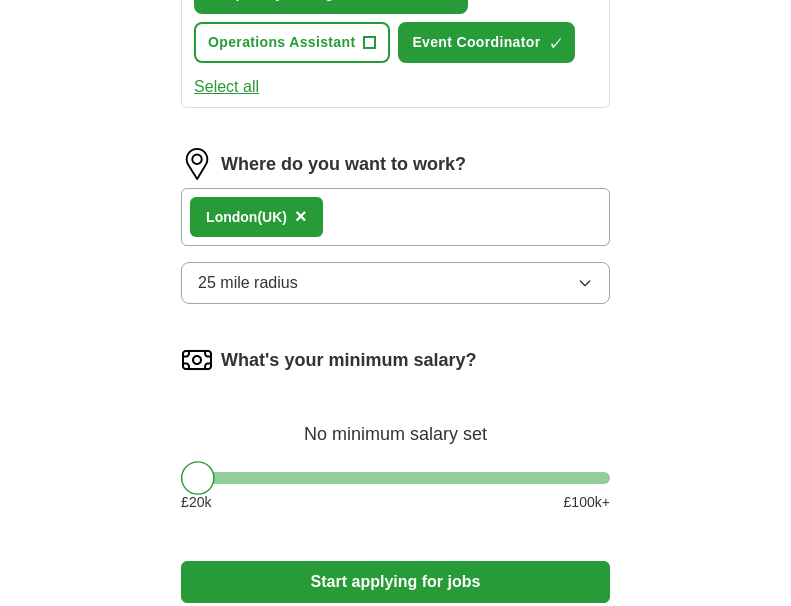 click on "25 mile radius" at bounding box center (395, 283) 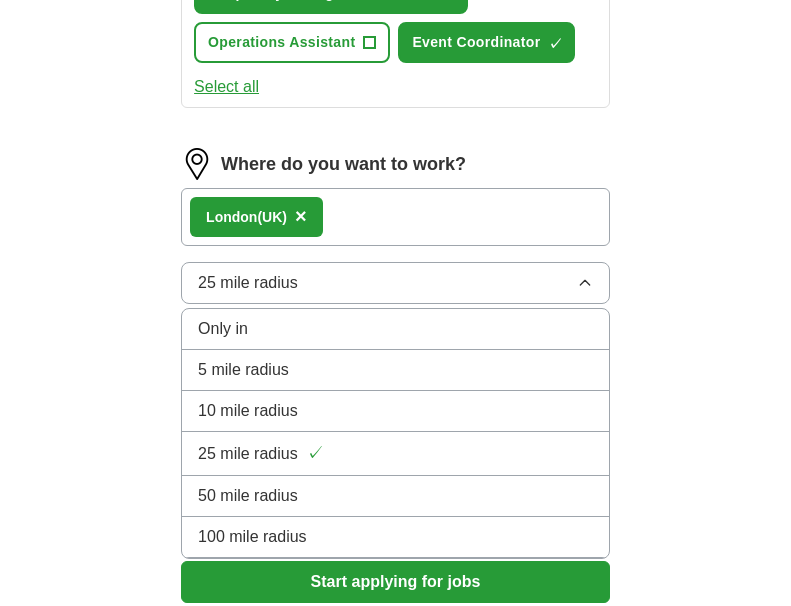 click on "10 mile radius" at bounding box center (395, 411) 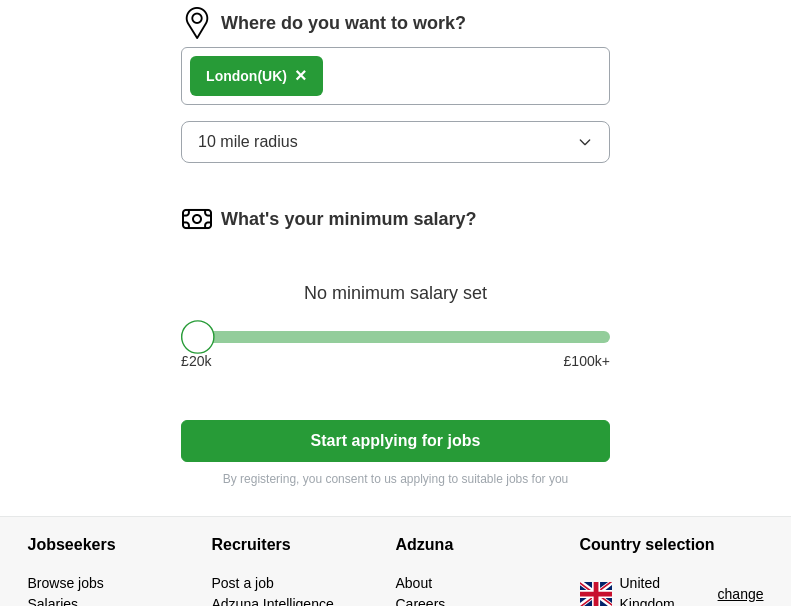 scroll, scrollTop: 1298, scrollLeft: 0, axis: vertical 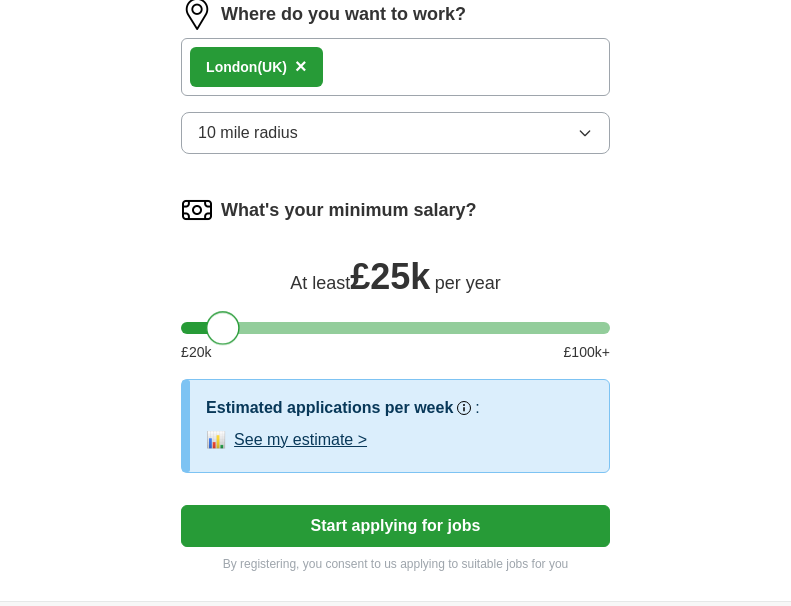 drag, startPoint x: 202, startPoint y: 339, endPoint x: 228, endPoint y: 346, distance: 26.925823 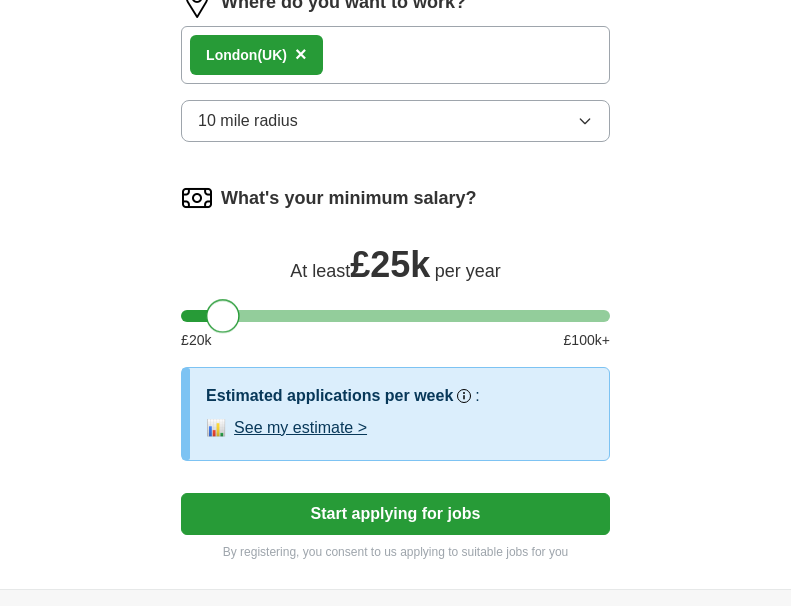 scroll, scrollTop: 1516, scrollLeft: 0, axis: vertical 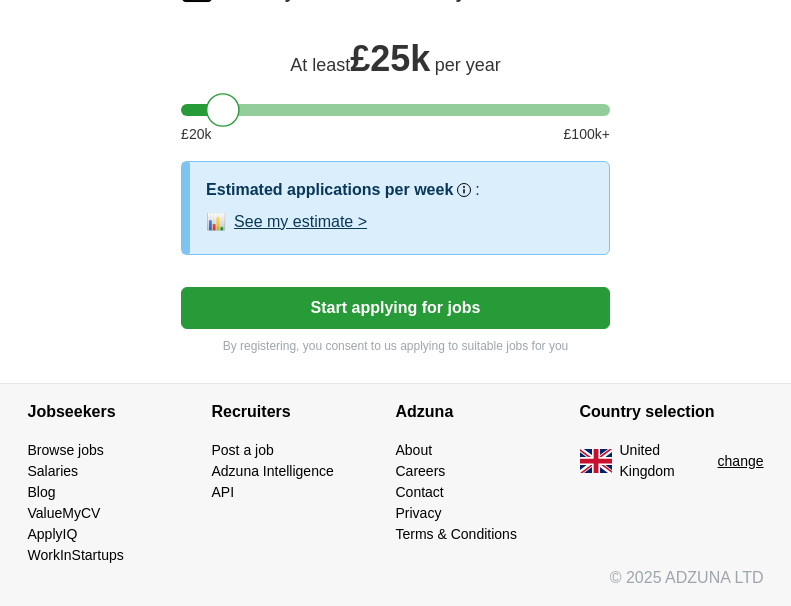 click on "Start applying for jobs" at bounding box center [395, 308] 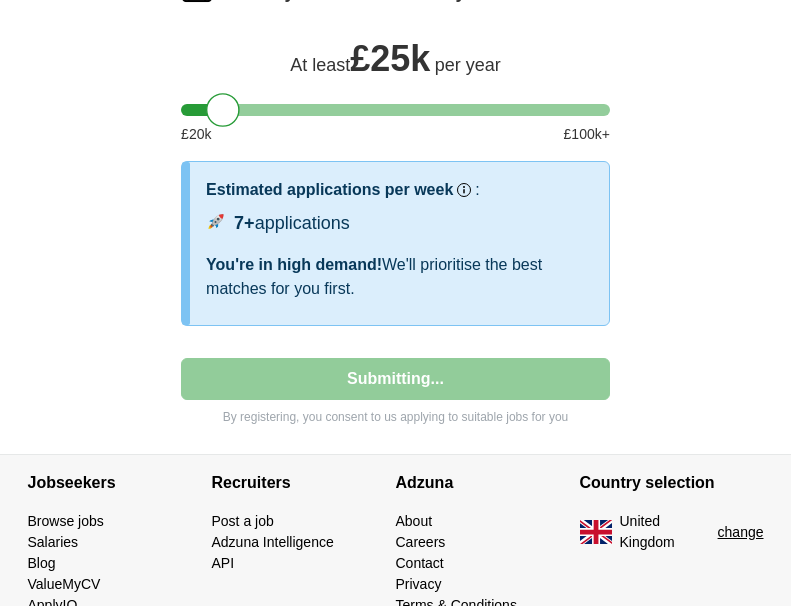 select on "**" 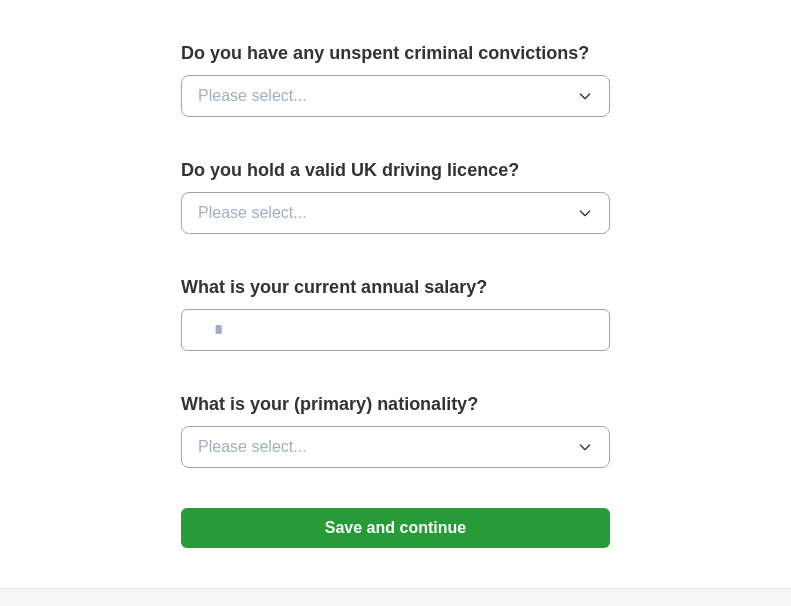 scroll, scrollTop: 1292, scrollLeft: 0, axis: vertical 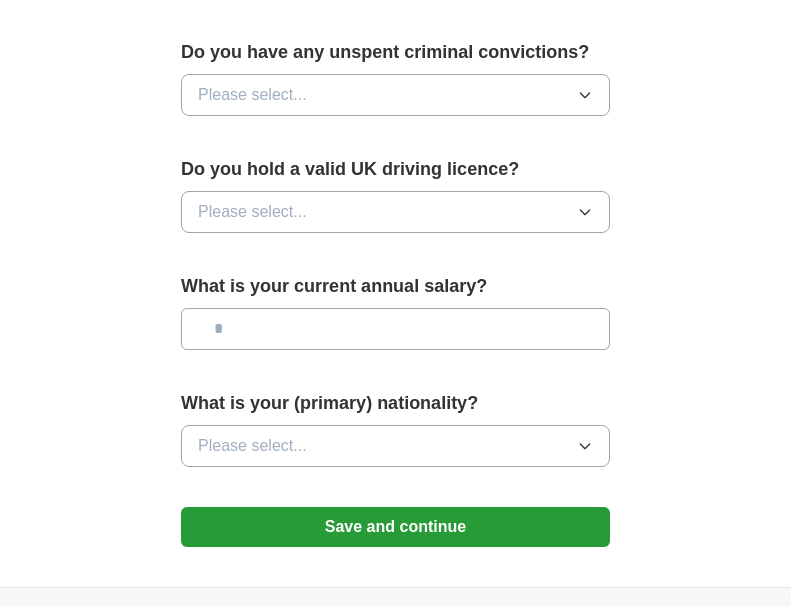 click at bounding box center (395, 329) 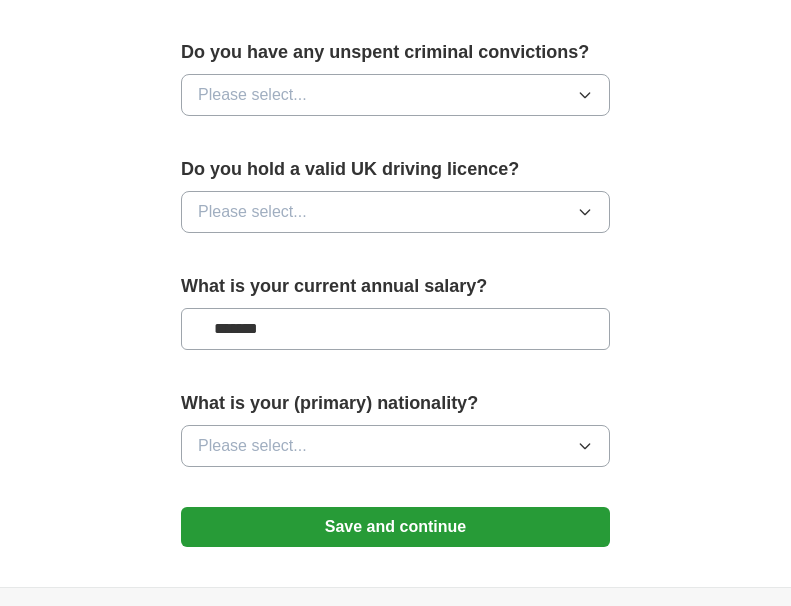 click on "*******" at bounding box center (395, 329) 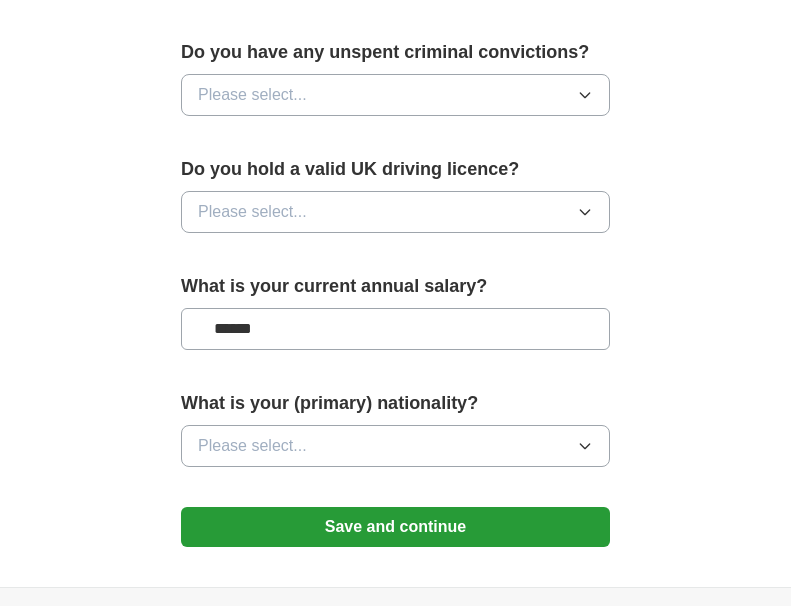 click on "******" at bounding box center [395, 329] 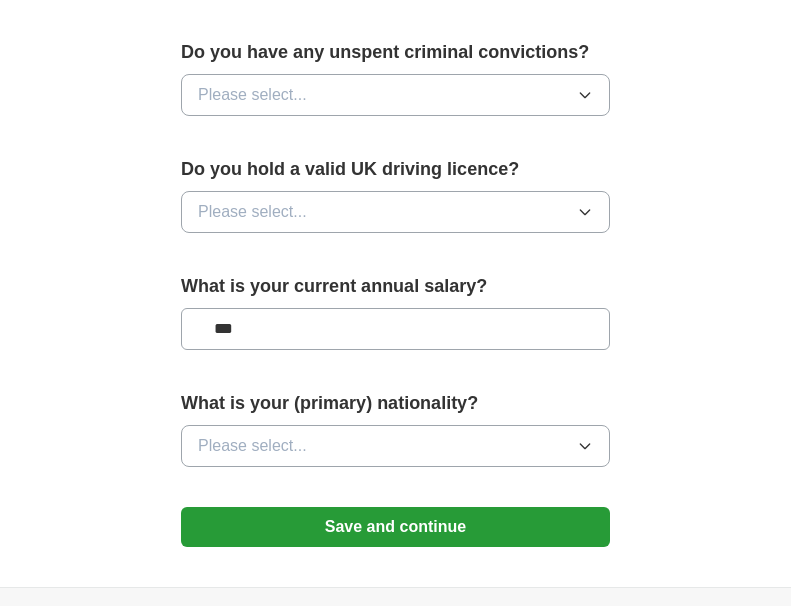 click on "**********" at bounding box center (395, -133) 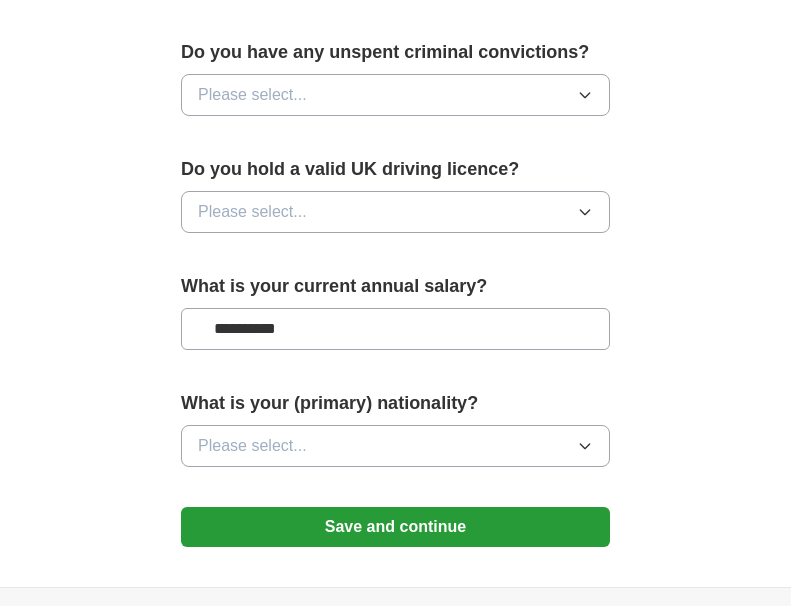 click on "**********" at bounding box center [395, 329] 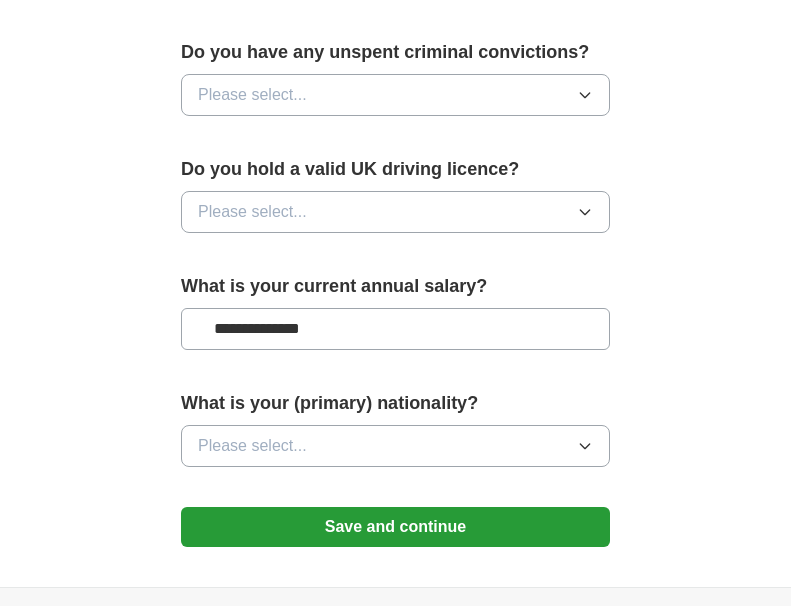 click on "What is your current annual salary?" at bounding box center (395, 286) 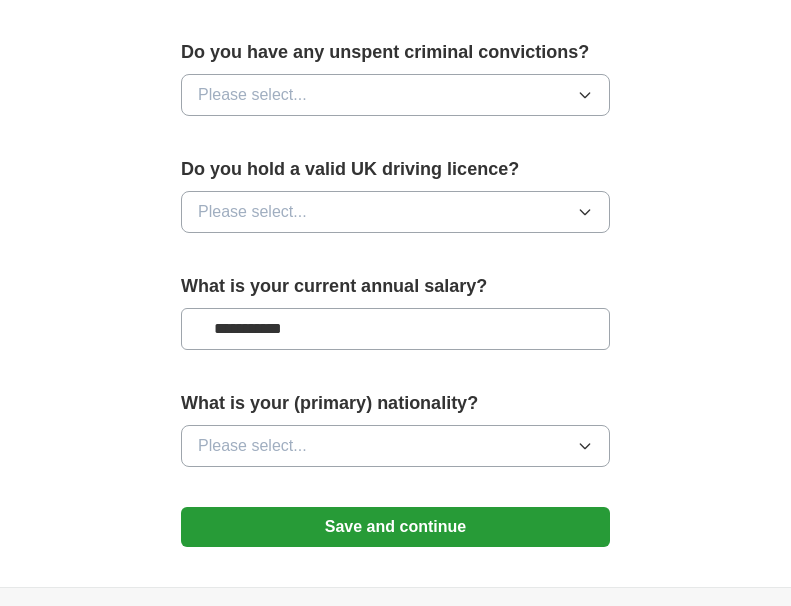 drag, startPoint x: 258, startPoint y: 329, endPoint x: 330, endPoint y: 335, distance: 72.249565 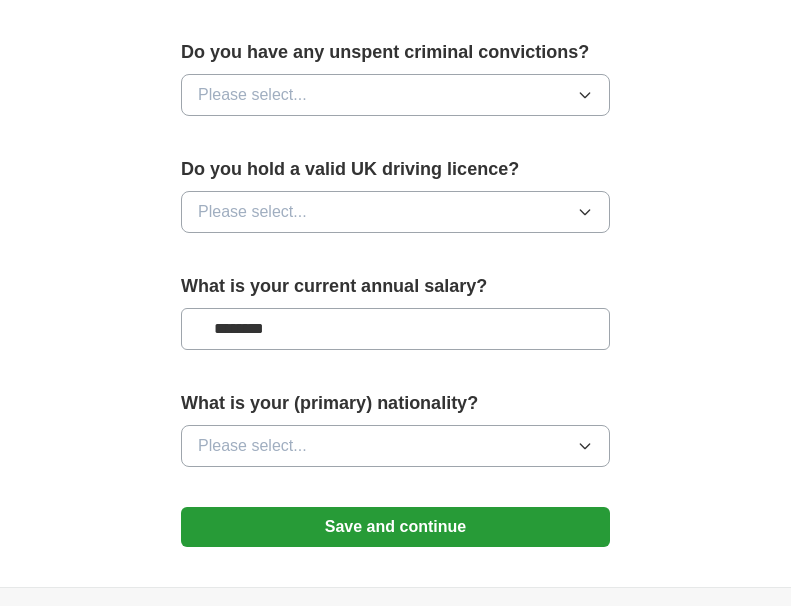 type on "*******" 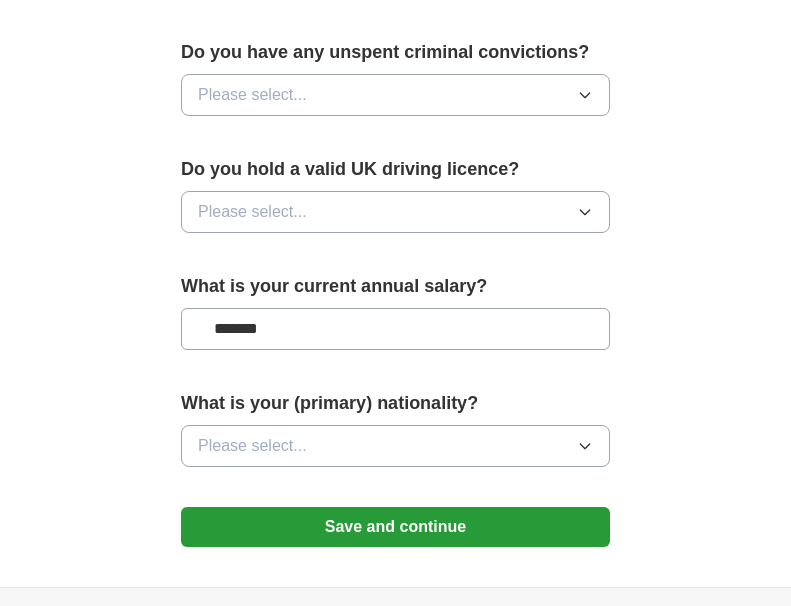 click on "What is your current annual salary?" at bounding box center (395, 286) 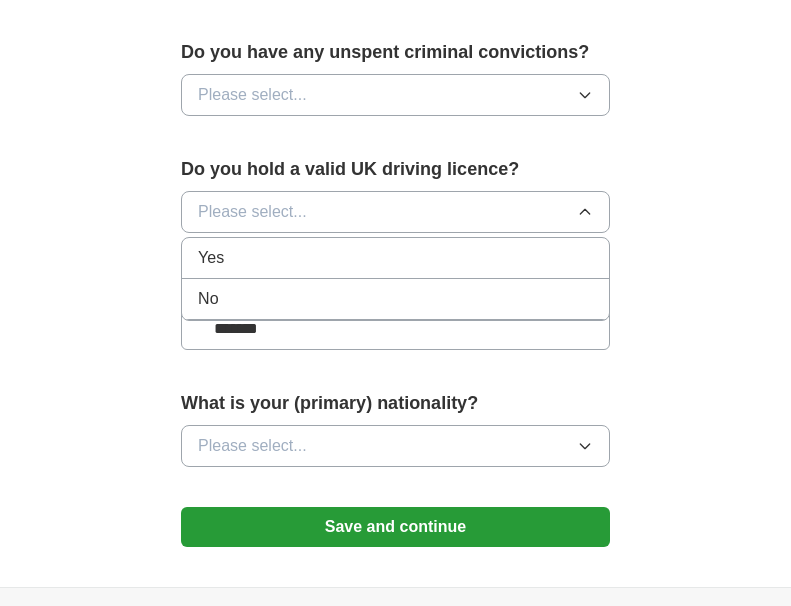 click on "No" at bounding box center [395, 299] 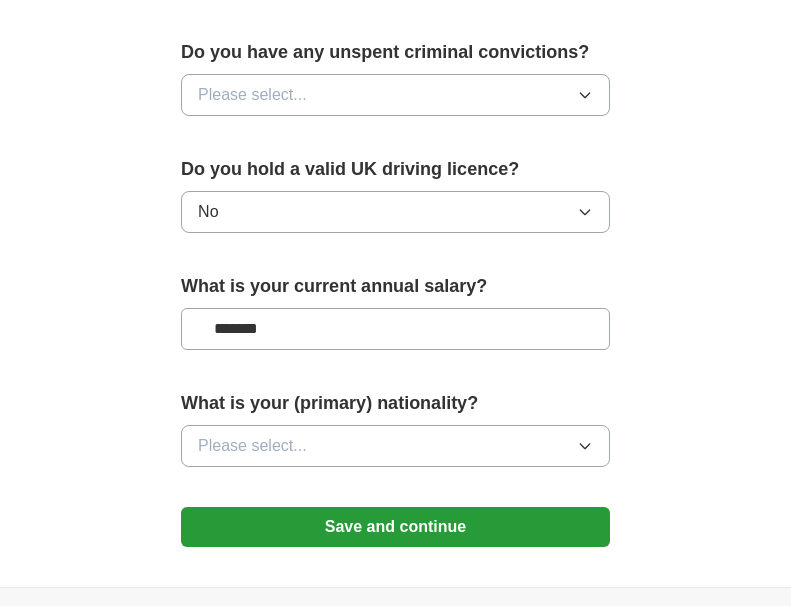 click on "Please select..." at bounding box center [395, 95] 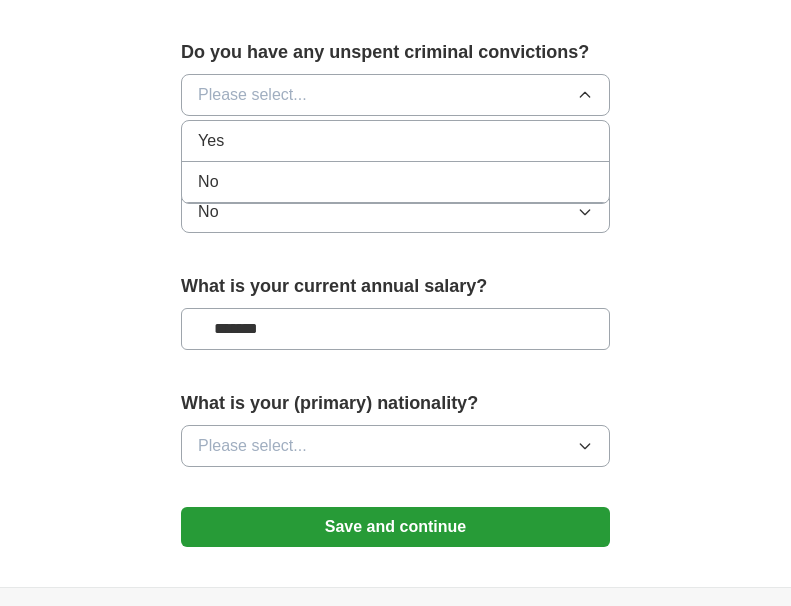 click on "No" at bounding box center [395, 182] 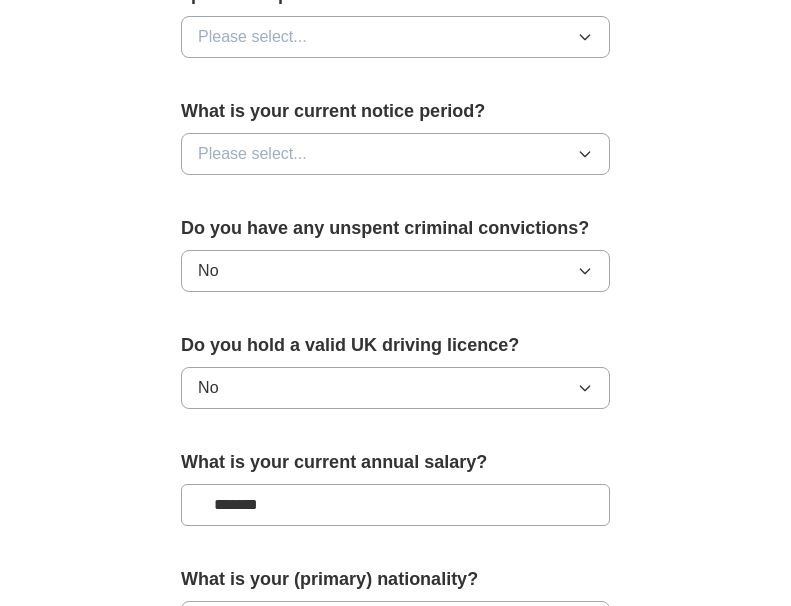 scroll, scrollTop: 1108, scrollLeft: 0, axis: vertical 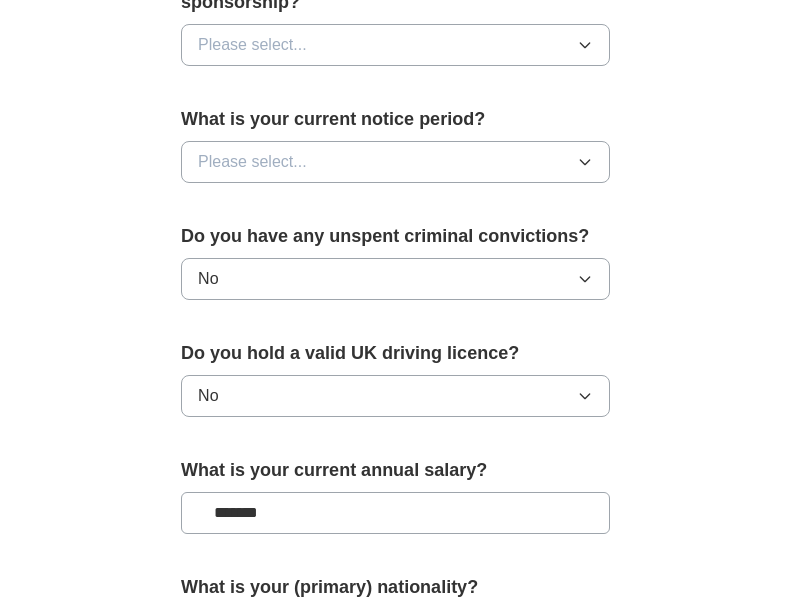 click on "Please select..." at bounding box center (395, 162) 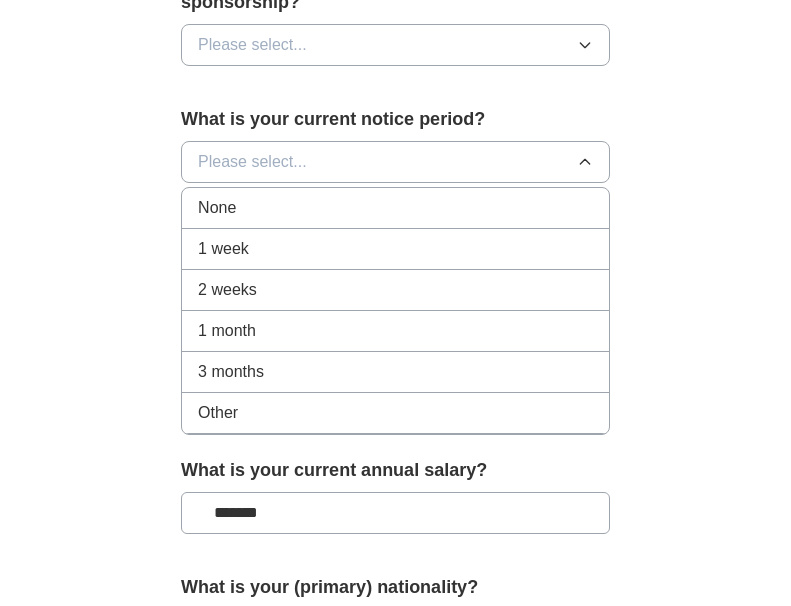 click on "1 month" at bounding box center (395, 331) 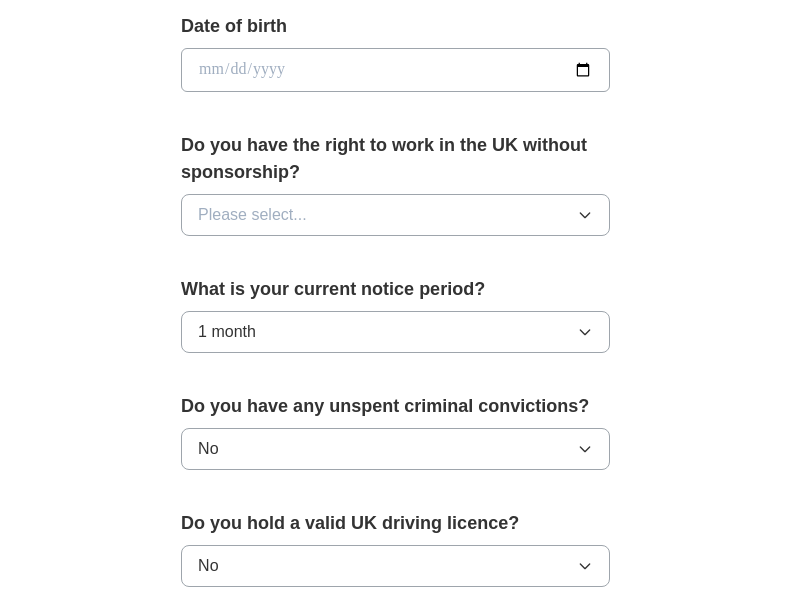 scroll, scrollTop: 939, scrollLeft: 0, axis: vertical 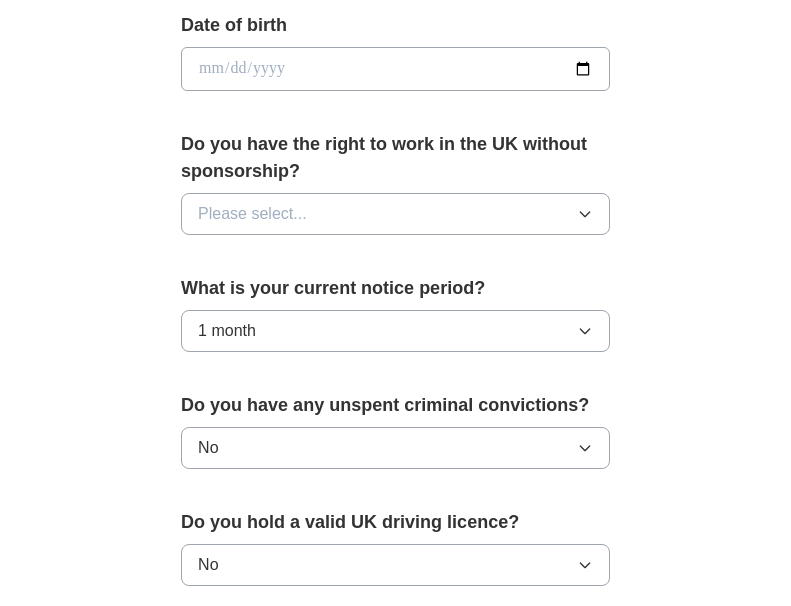 click on "Please select..." at bounding box center [395, 214] 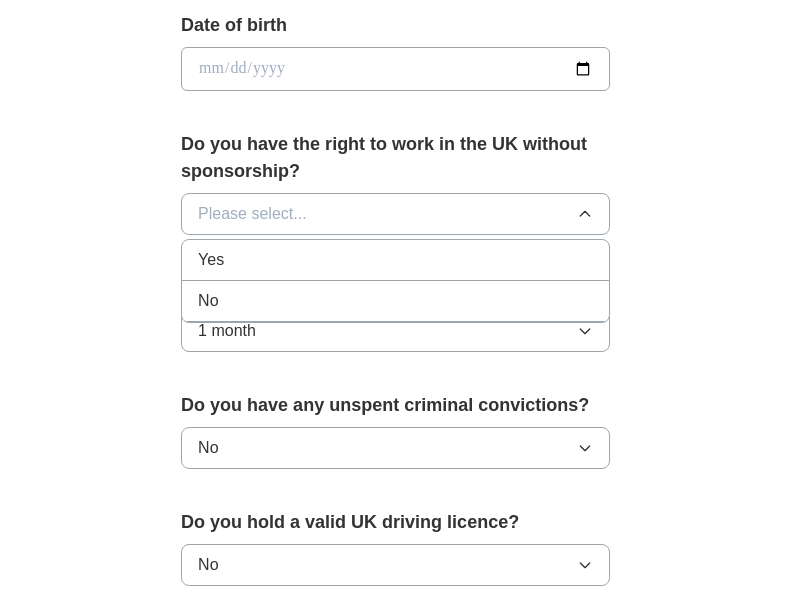 click on "Yes" at bounding box center (395, 260) 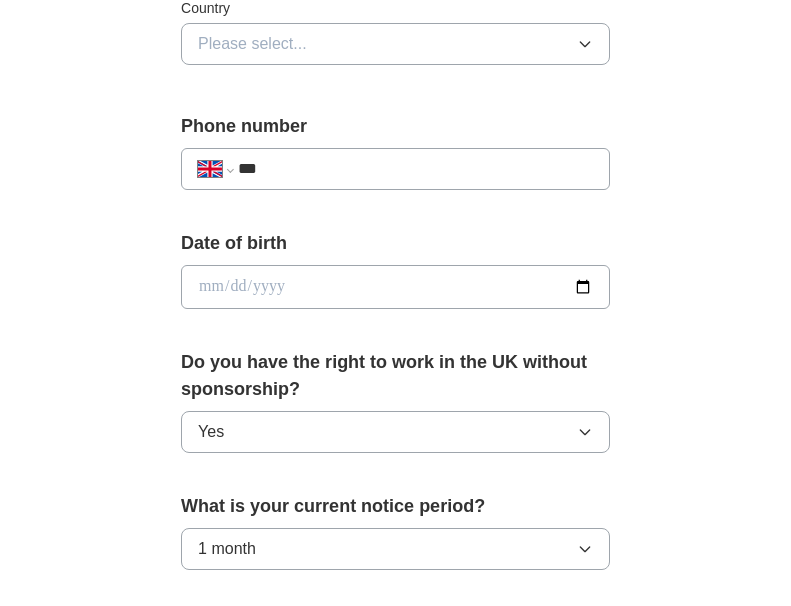 scroll, scrollTop: 718, scrollLeft: 0, axis: vertical 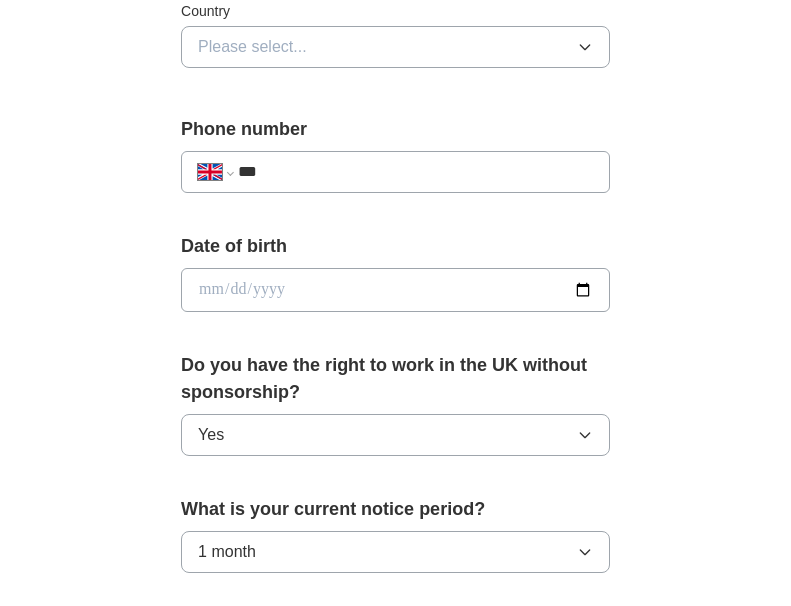 click at bounding box center [395, 290] 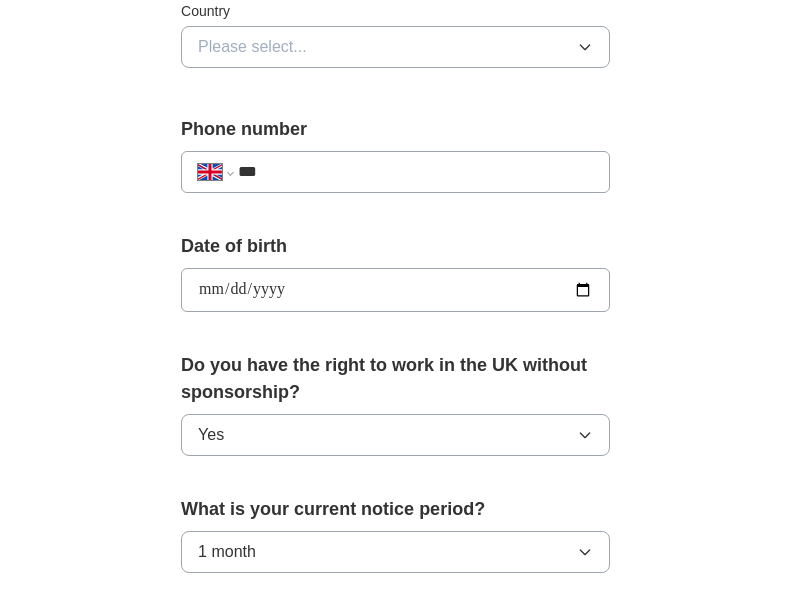 click on "**********" at bounding box center (395, 441) 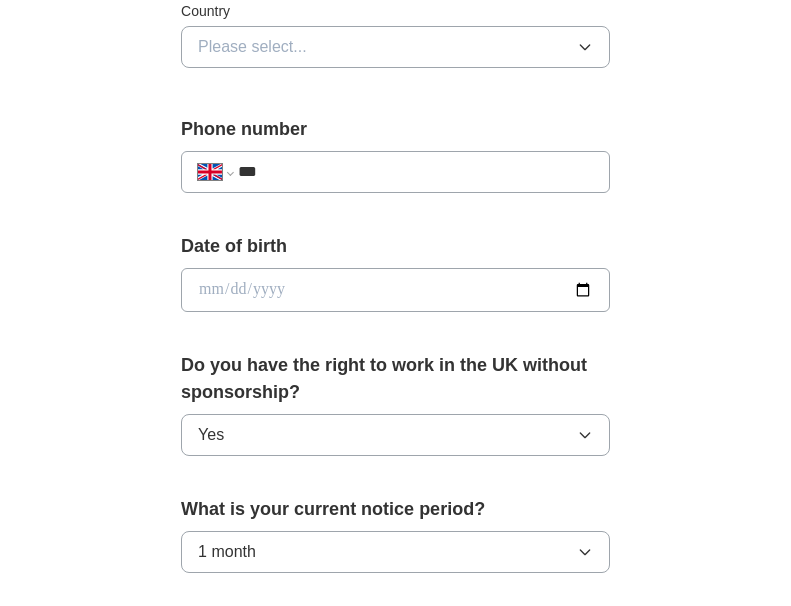 type on "**********" 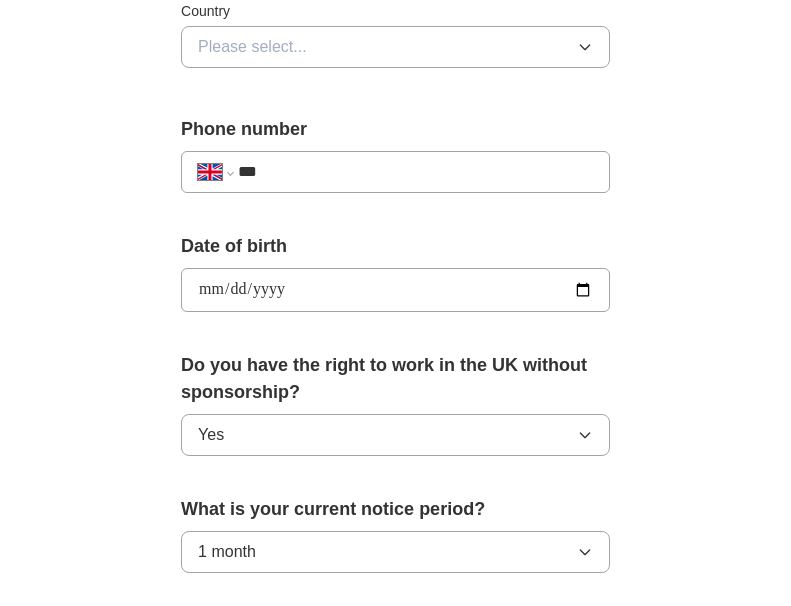 click on "**********" at bounding box center (395, 441) 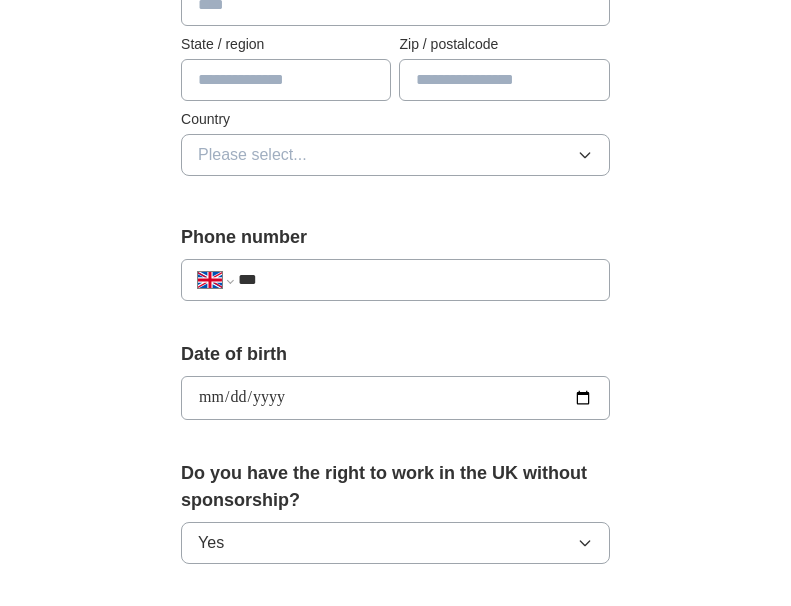 scroll, scrollTop: 584, scrollLeft: 0, axis: vertical 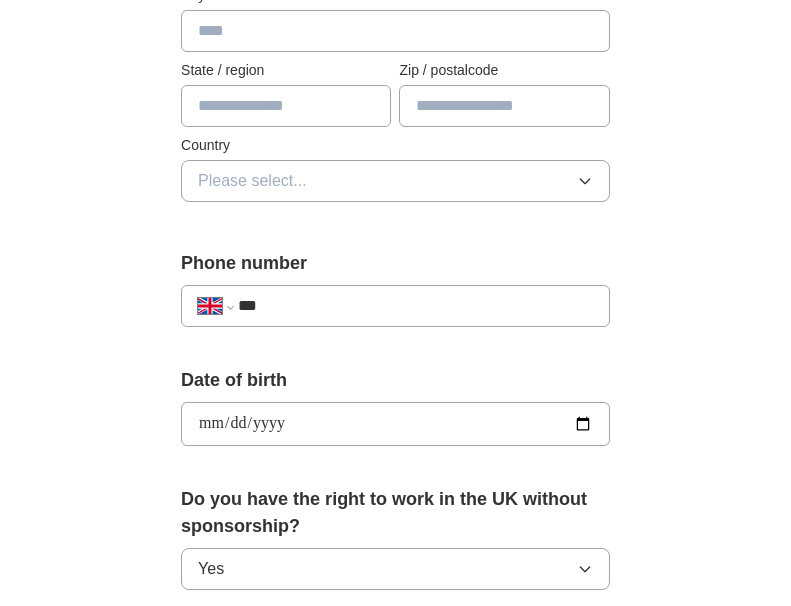 click on "**********" at bounding box center (395, 306) 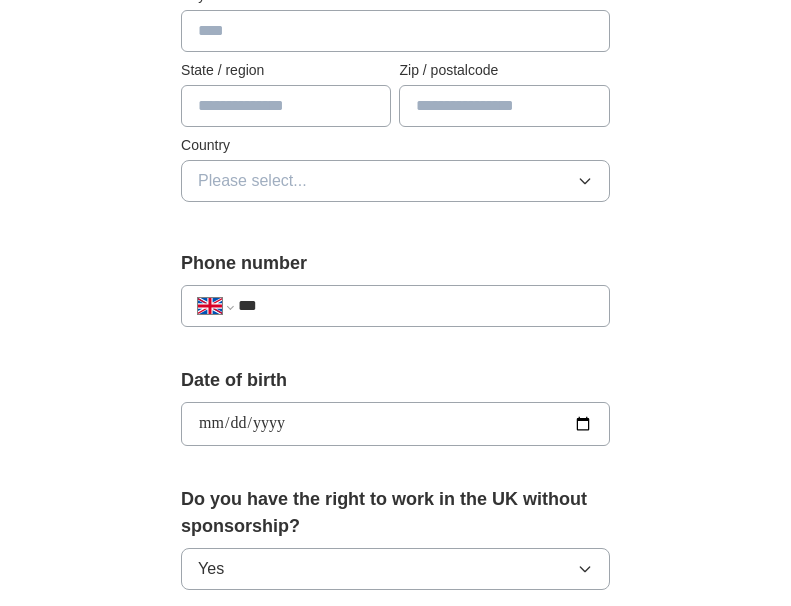 click on "***" at bounding box center (415, 306) 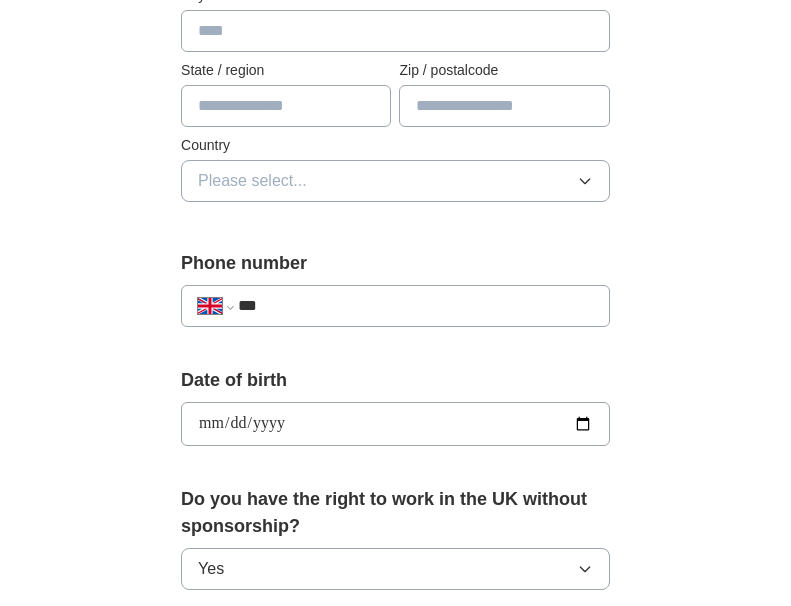 select on "**" 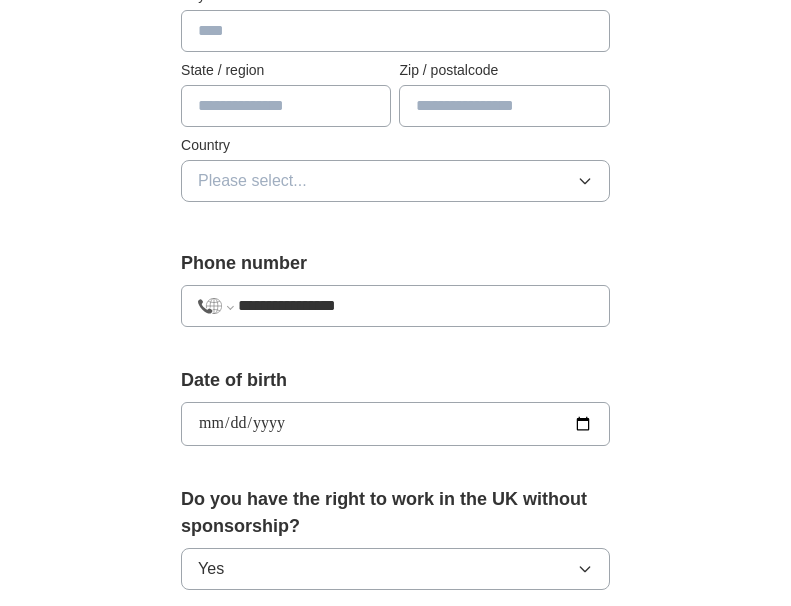 type on "**********" 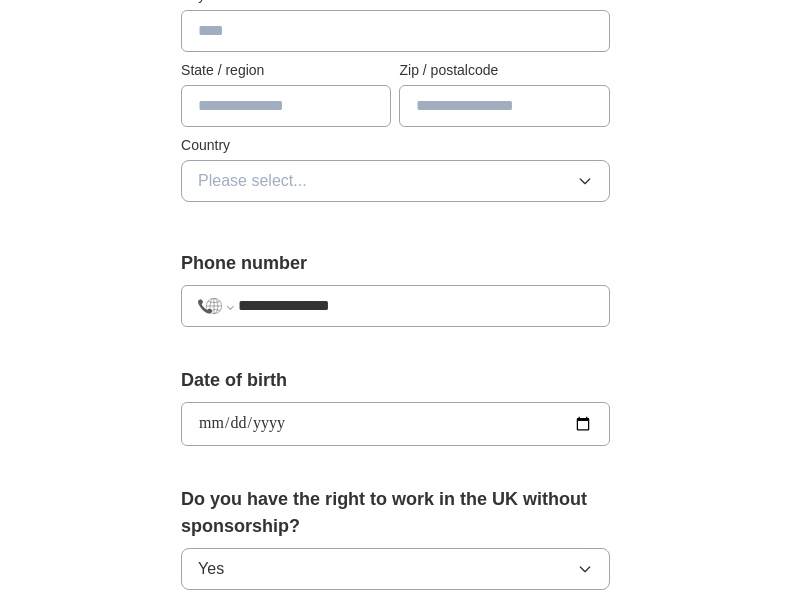 select on "**" 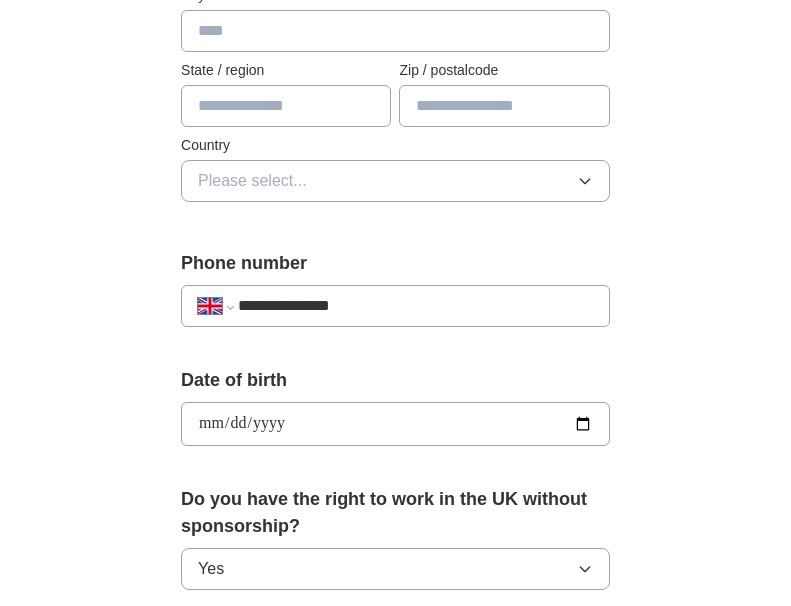click on "Please select..." at bounding box center (395, 181) 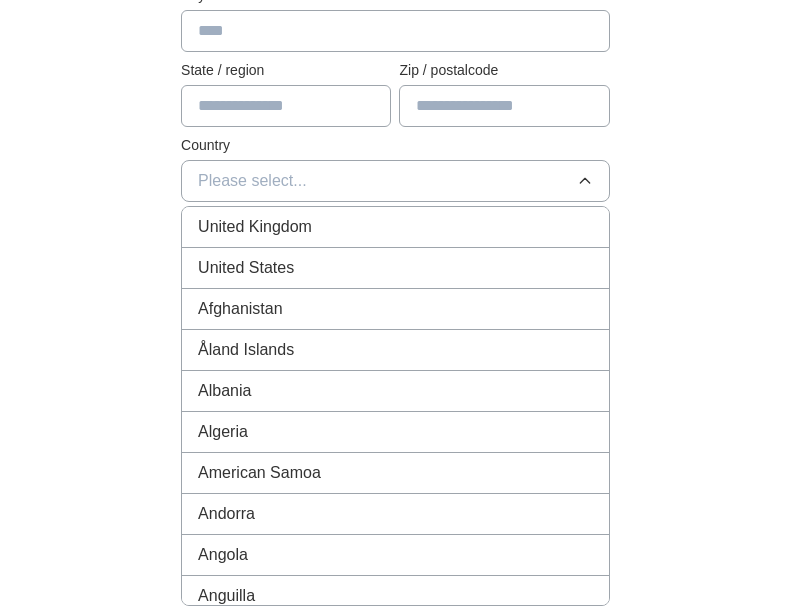 click on "United Kingdom" at bounding box center (395, 227) 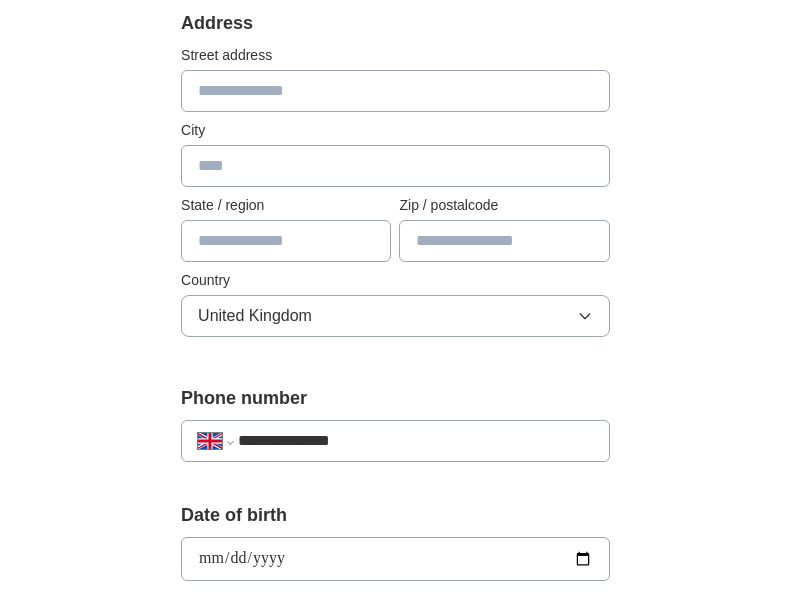 scroll, scrollTop: 448, scrollLeft: 0, axis: vertical 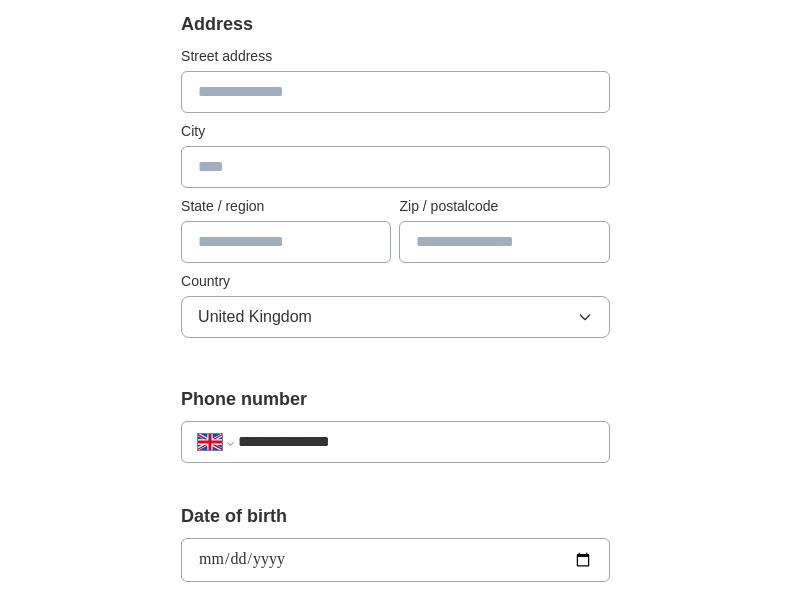 click at bounding box center (286, 242) 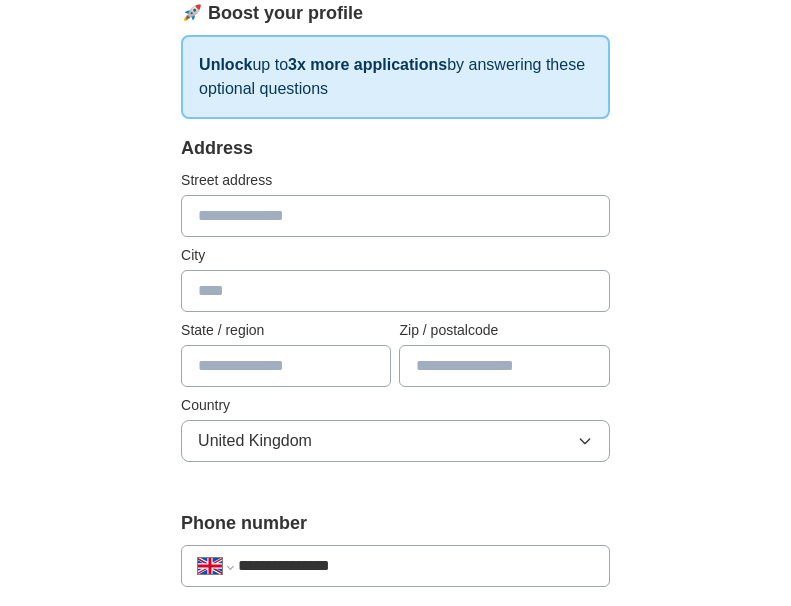 scroll, scrollTop: 322, scrollLeft: 0, axis: vertical 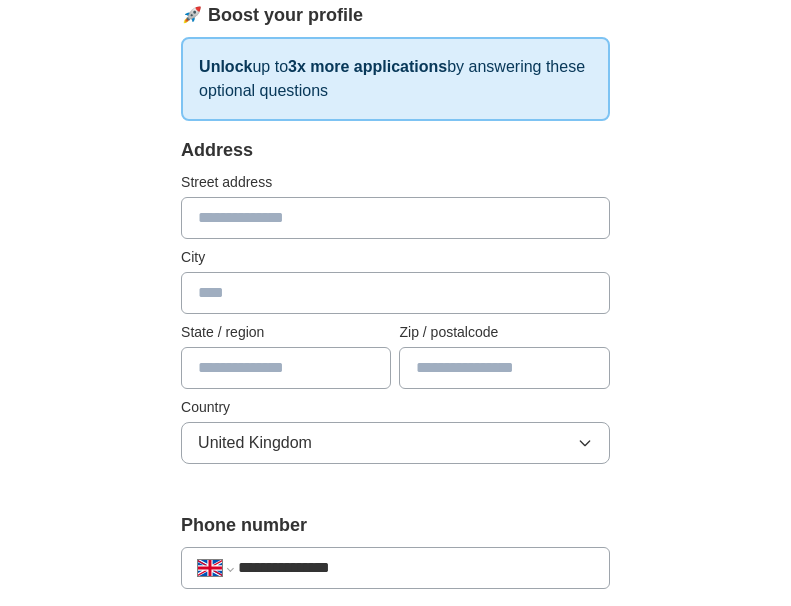 click at bounding box center [286, 368] 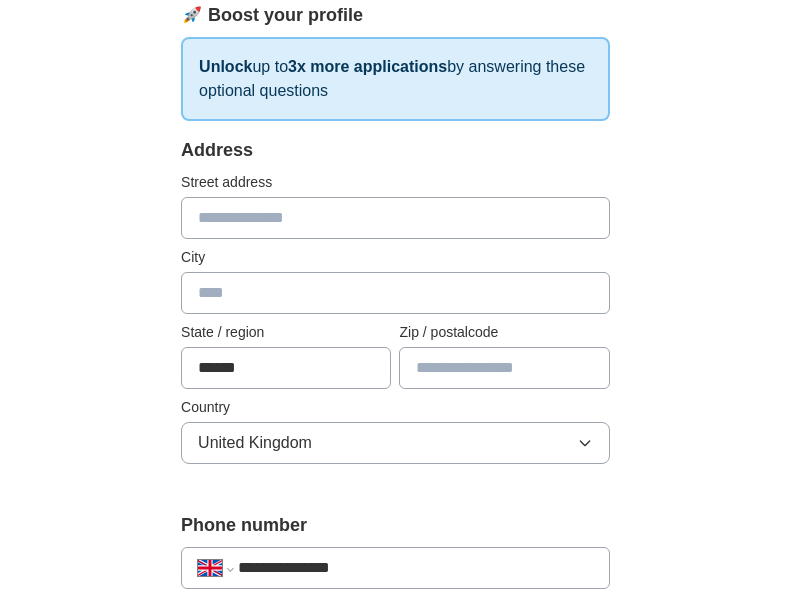 type on "******" 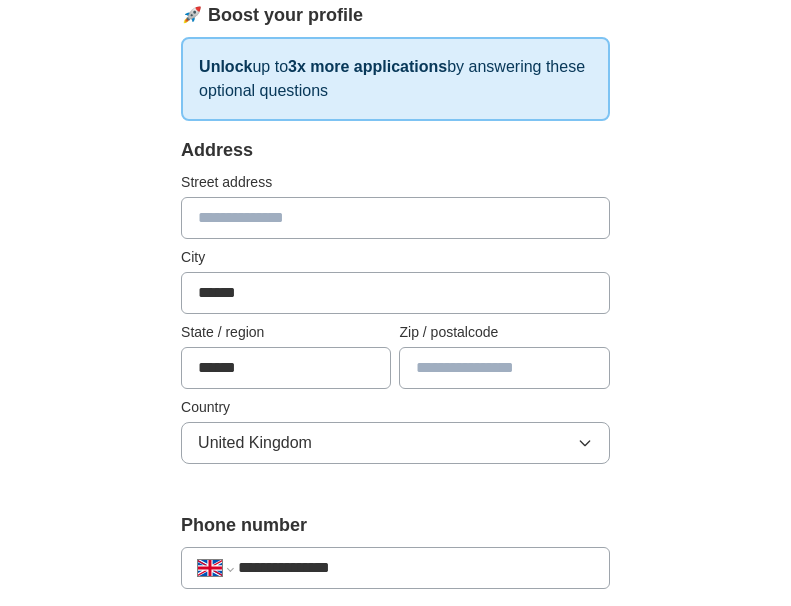type on "******" 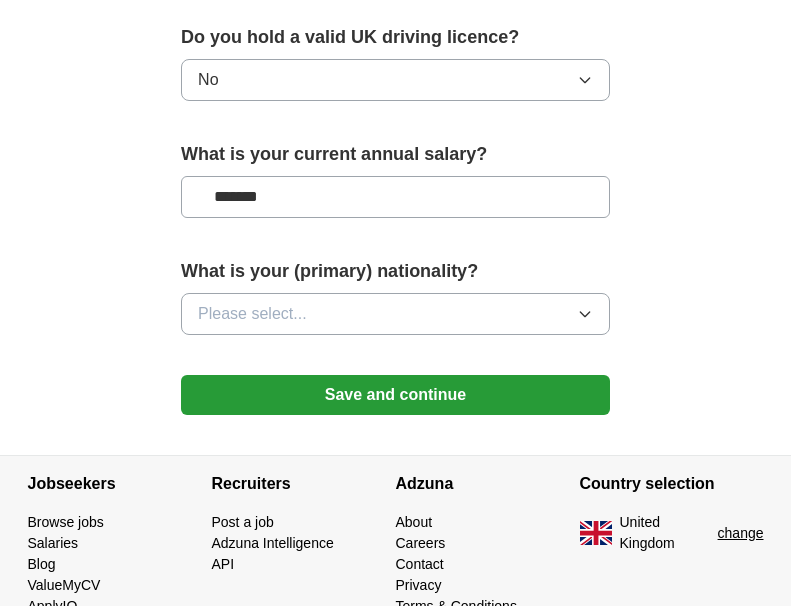 scroll, scrollTop: 1423, scrollLeft: 0, axis: vertical 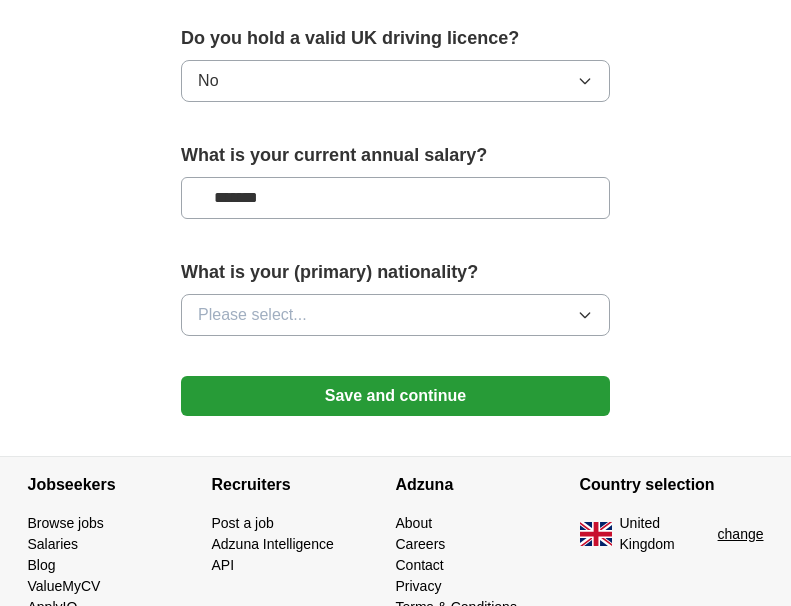 click on "Please select..." at bounding box center (395, 315) 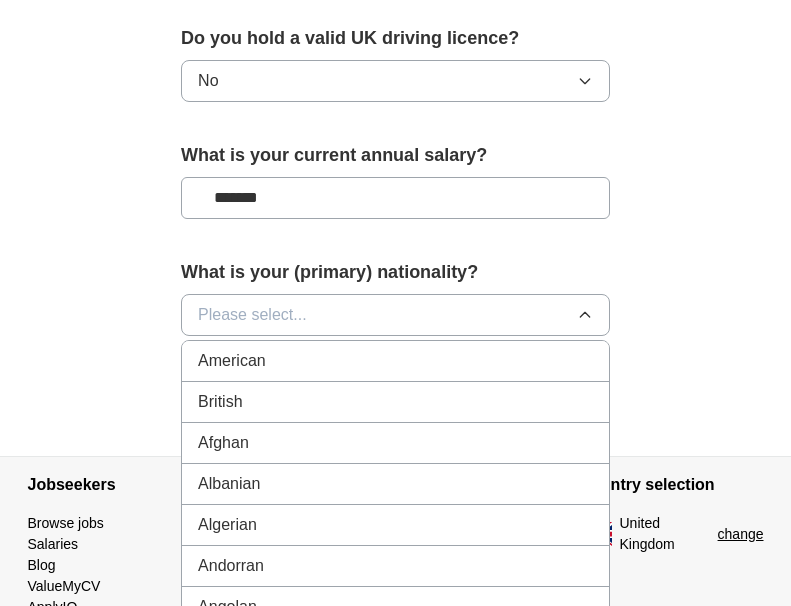 type 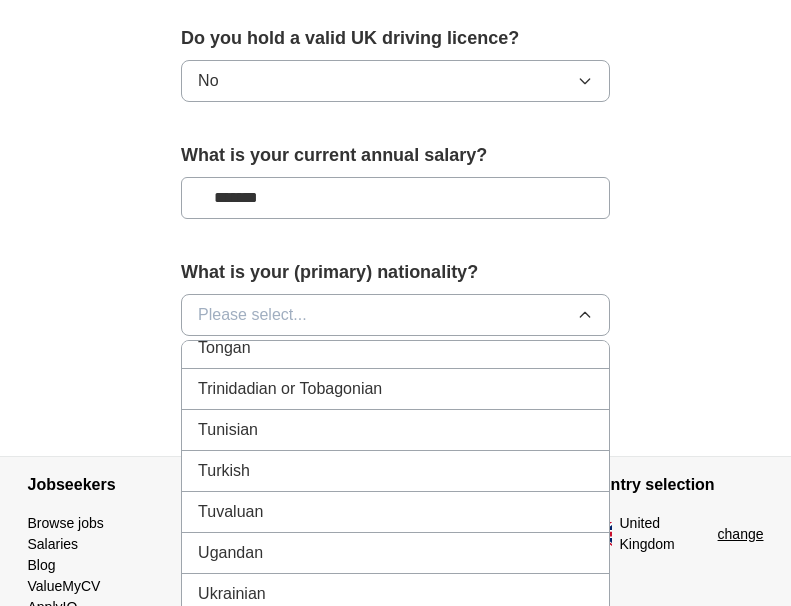 scroll, scrollTop: 7515, scrollLeft: 0, axis: vertical 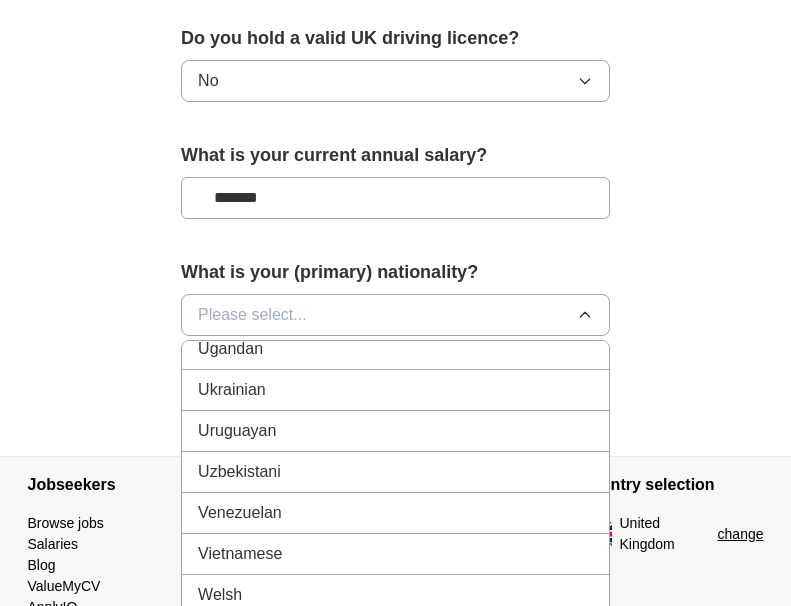 click on "Vietnamese" at bounding box center (395, 554) 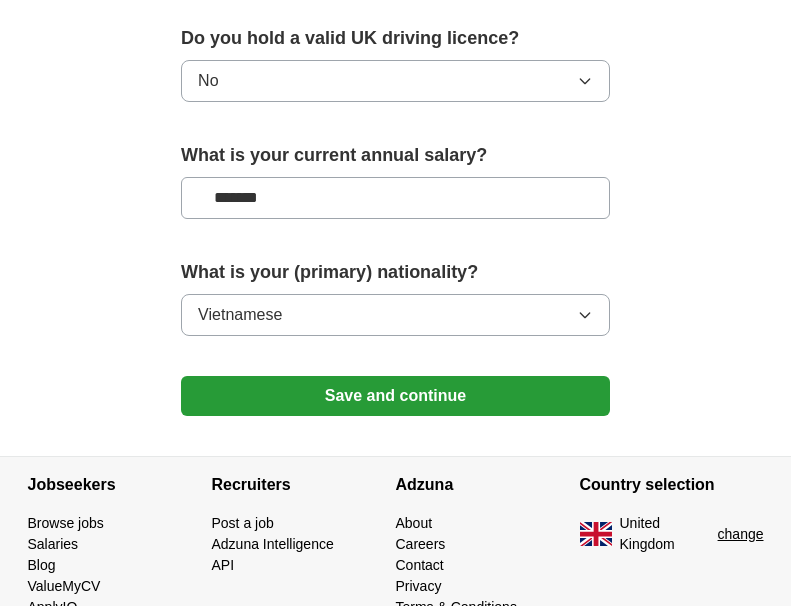 click on "Save and continue" at bounding box center (395, 396) 